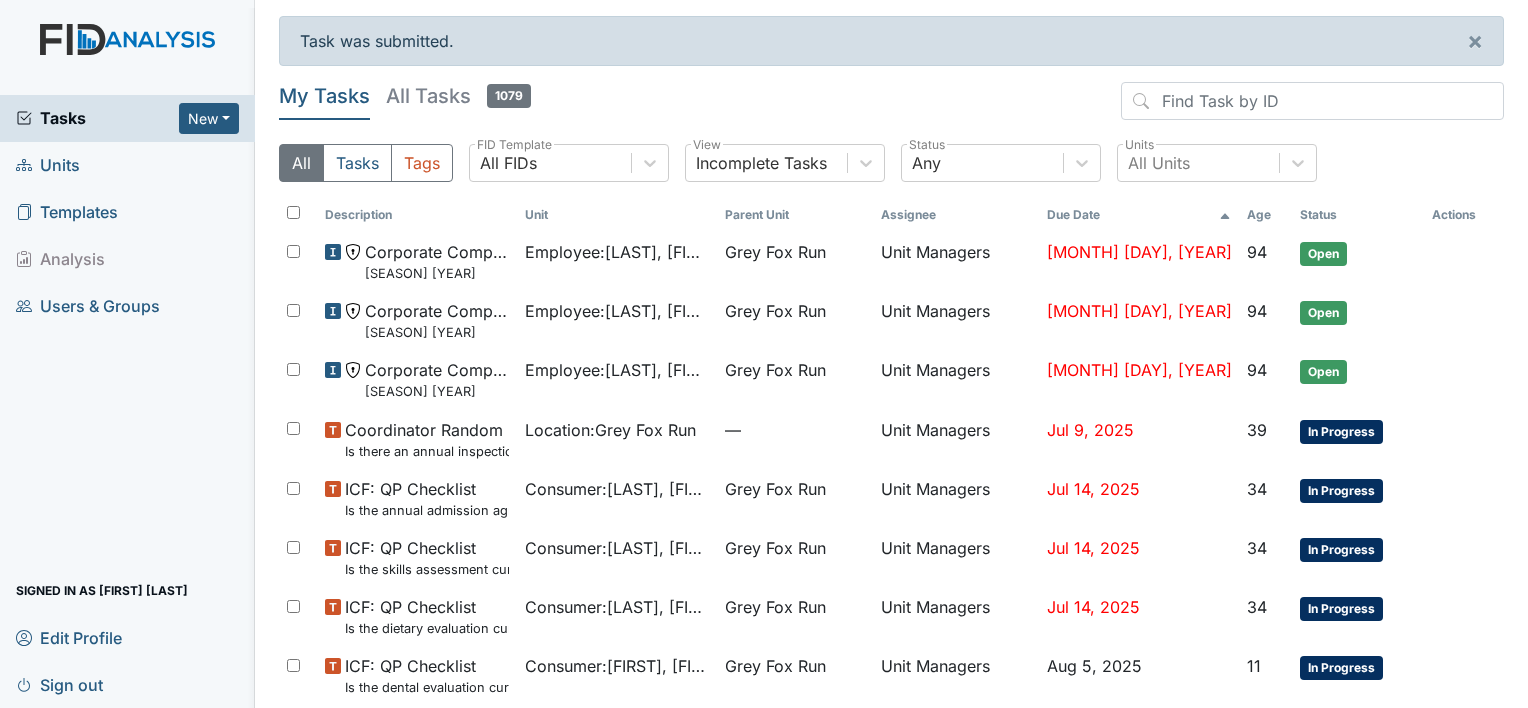 scroll, scrollTop: 0, scrollLeft: 0, axis: both 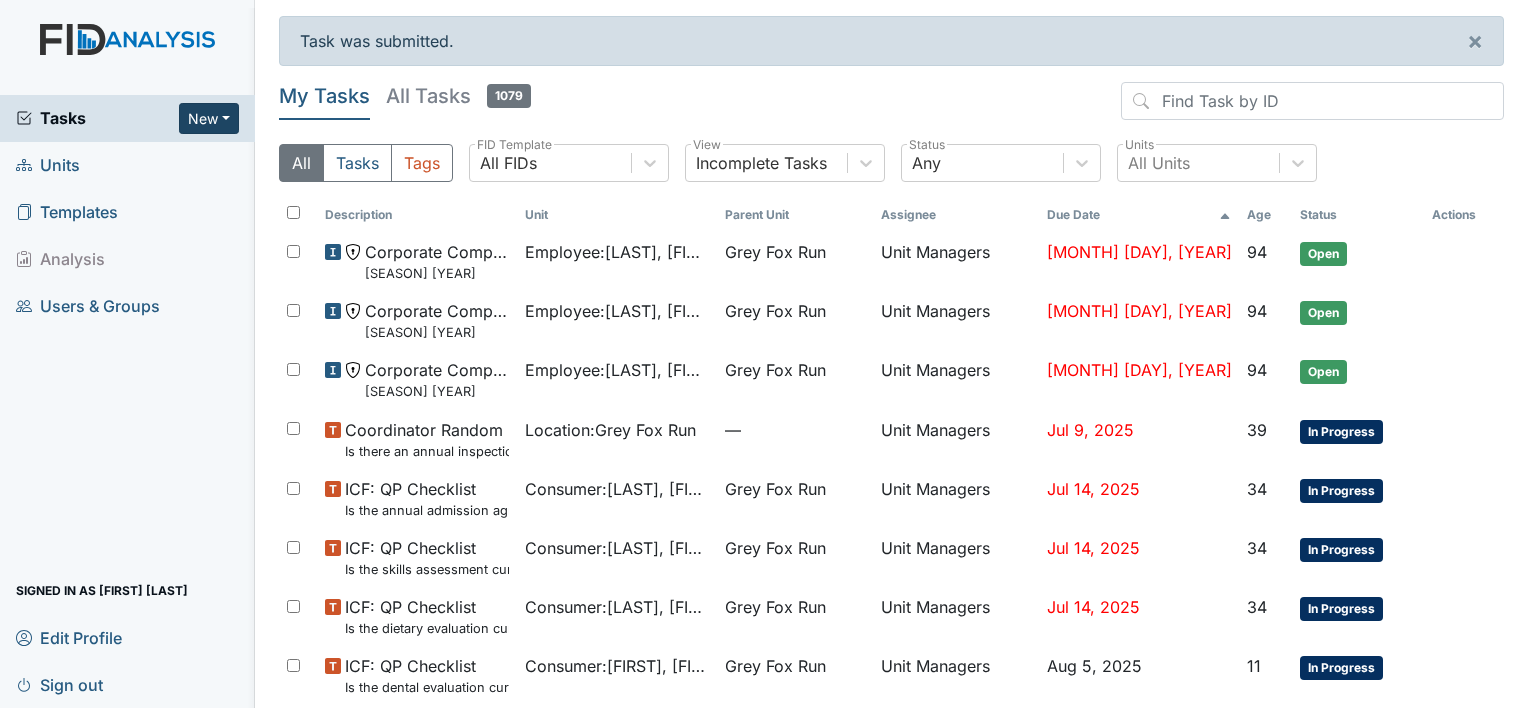 click on "New" at bounding box center [209, 118] 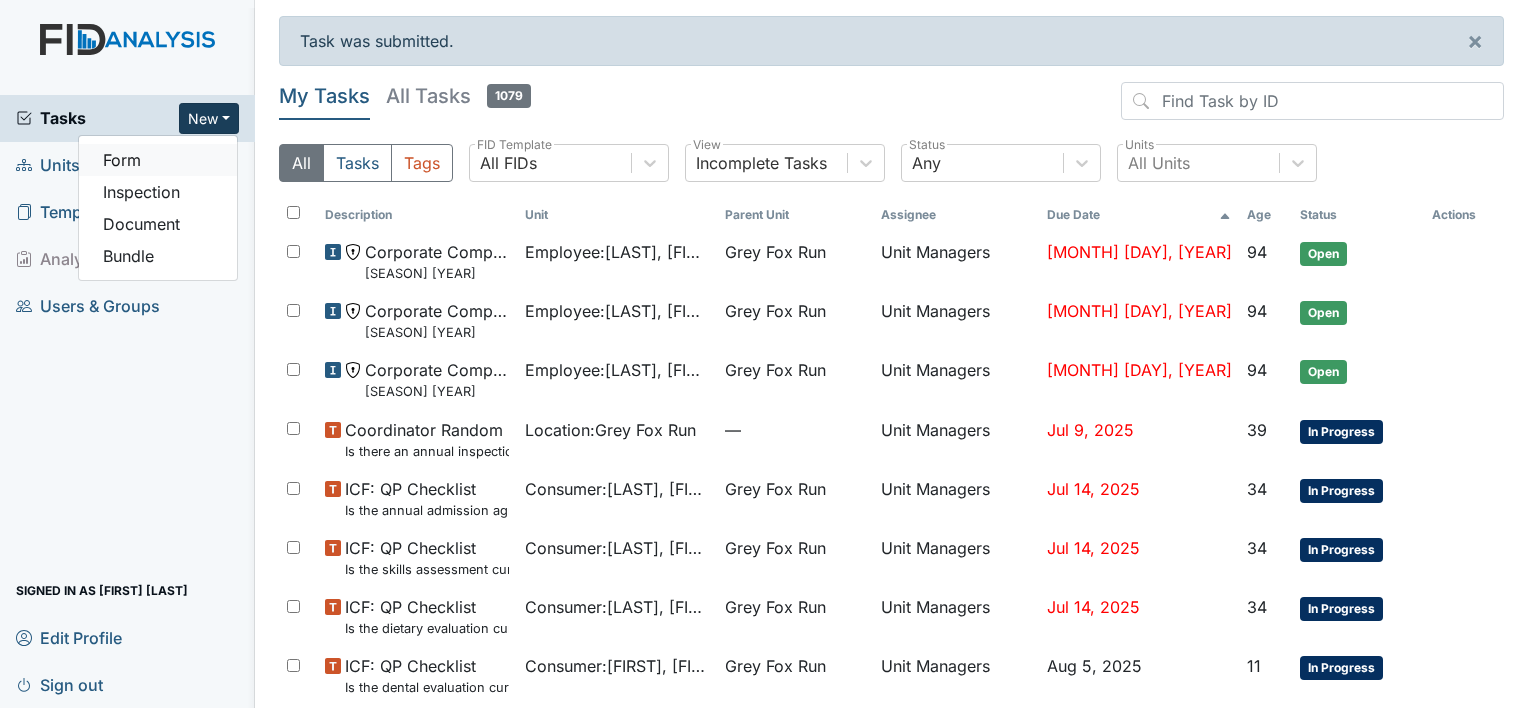 click on "Form" at bounding box center [158, 160] 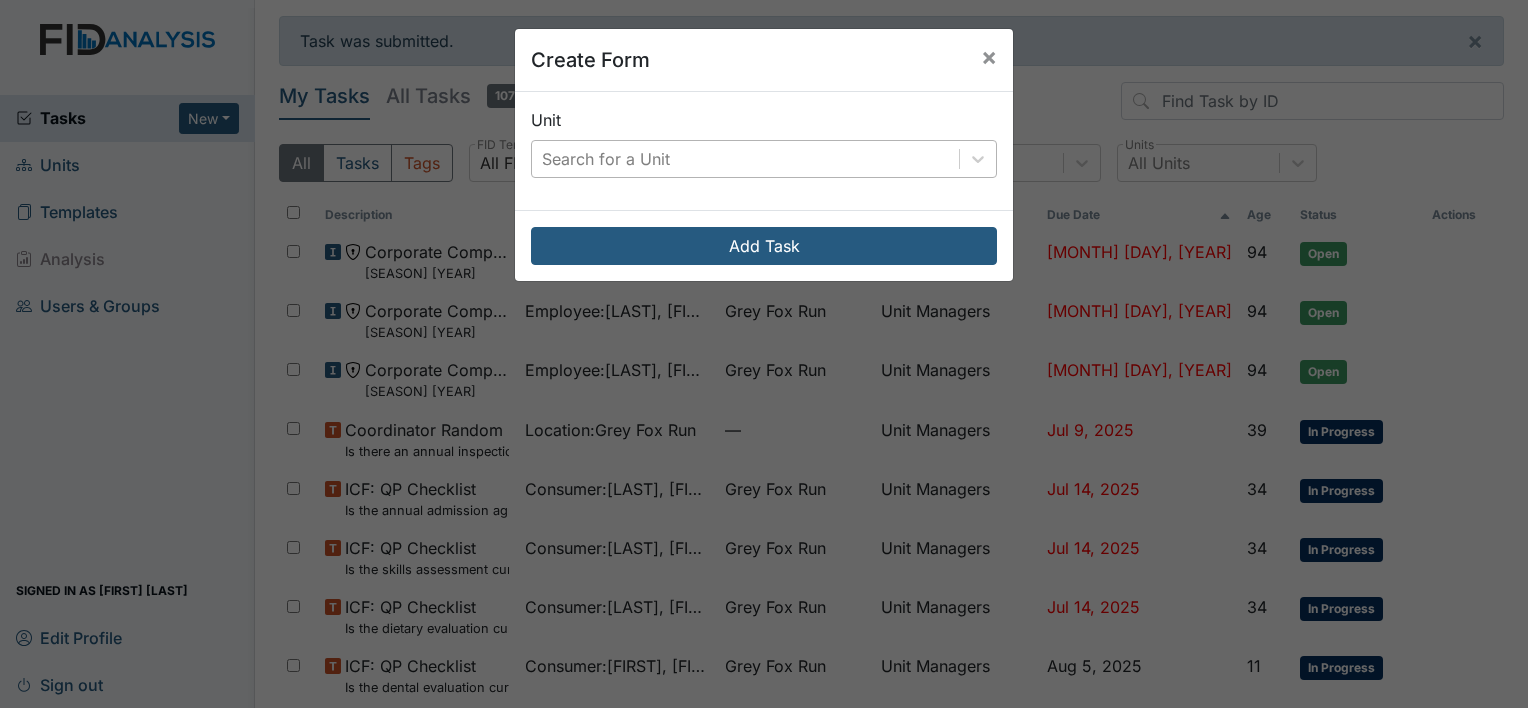 click on "Search for a Unit" at bounding box center (606, 159) 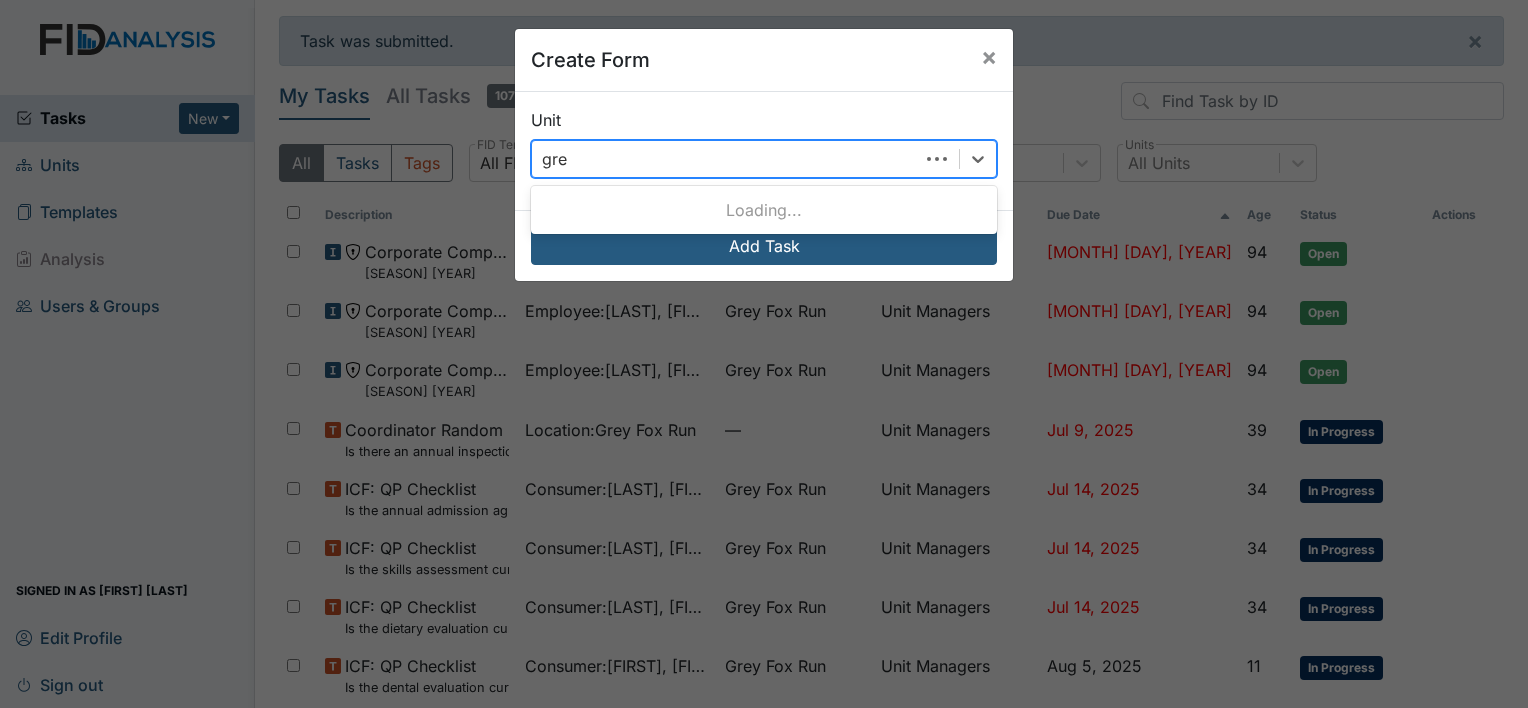 type on "grey" 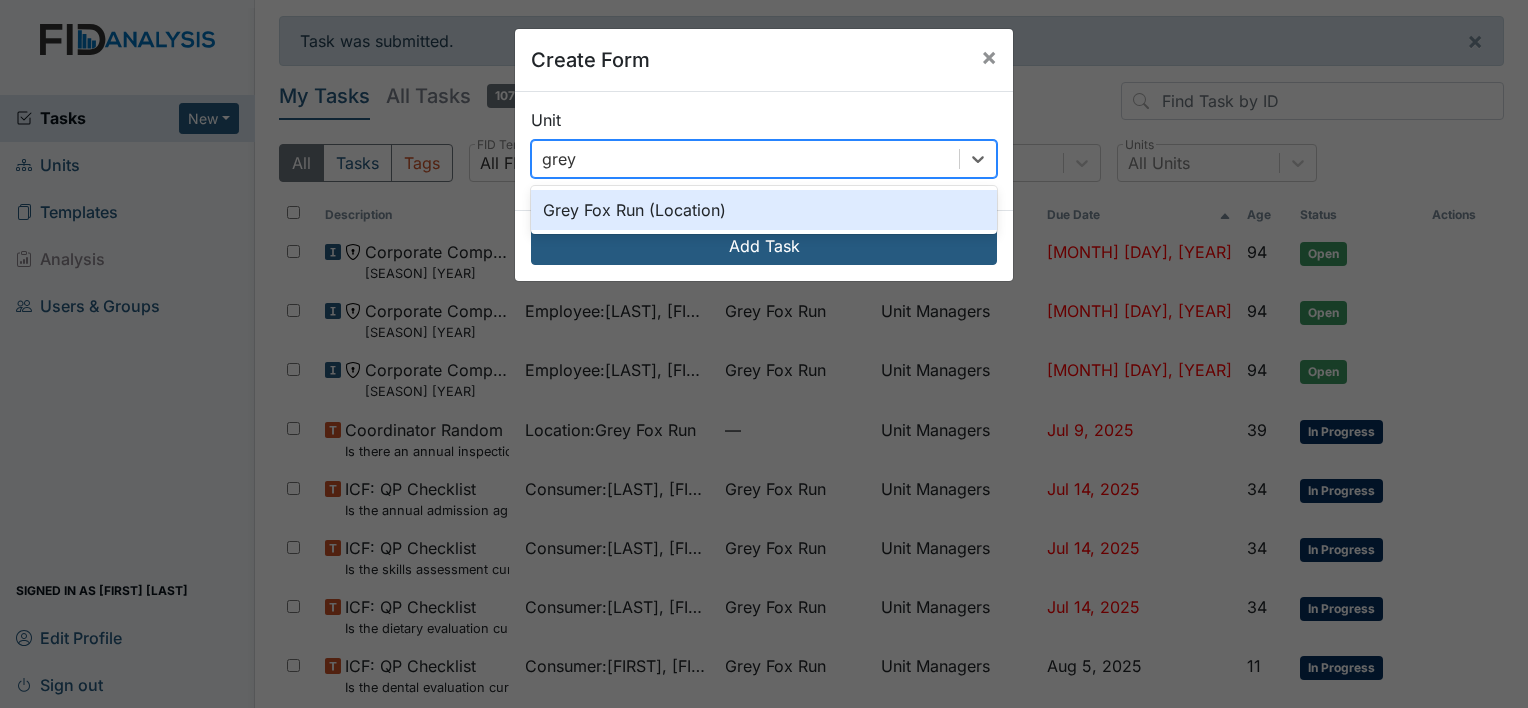 click on "Grey Fox Run (Location)" at bounding box center (764, 210) 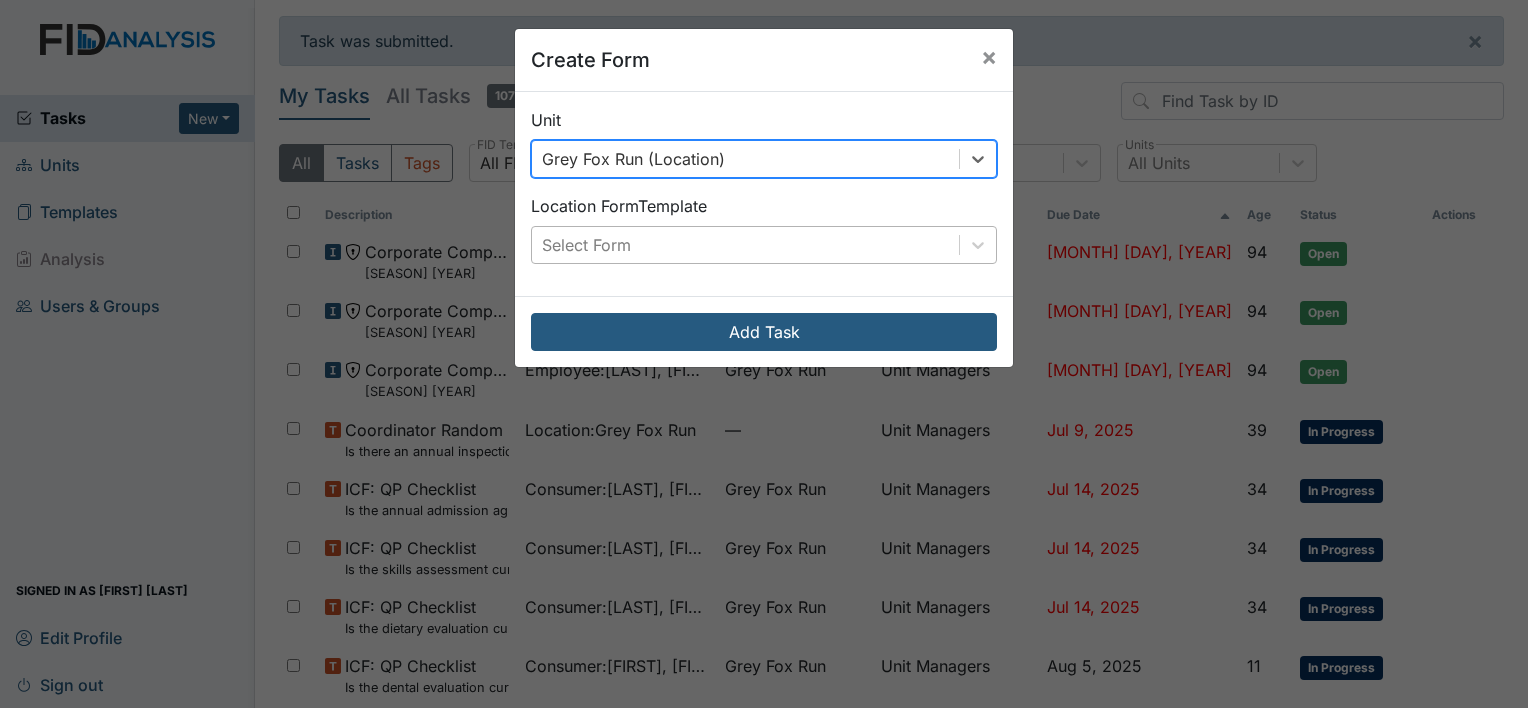 click on "Select Form" at bounding box center [745, 245] 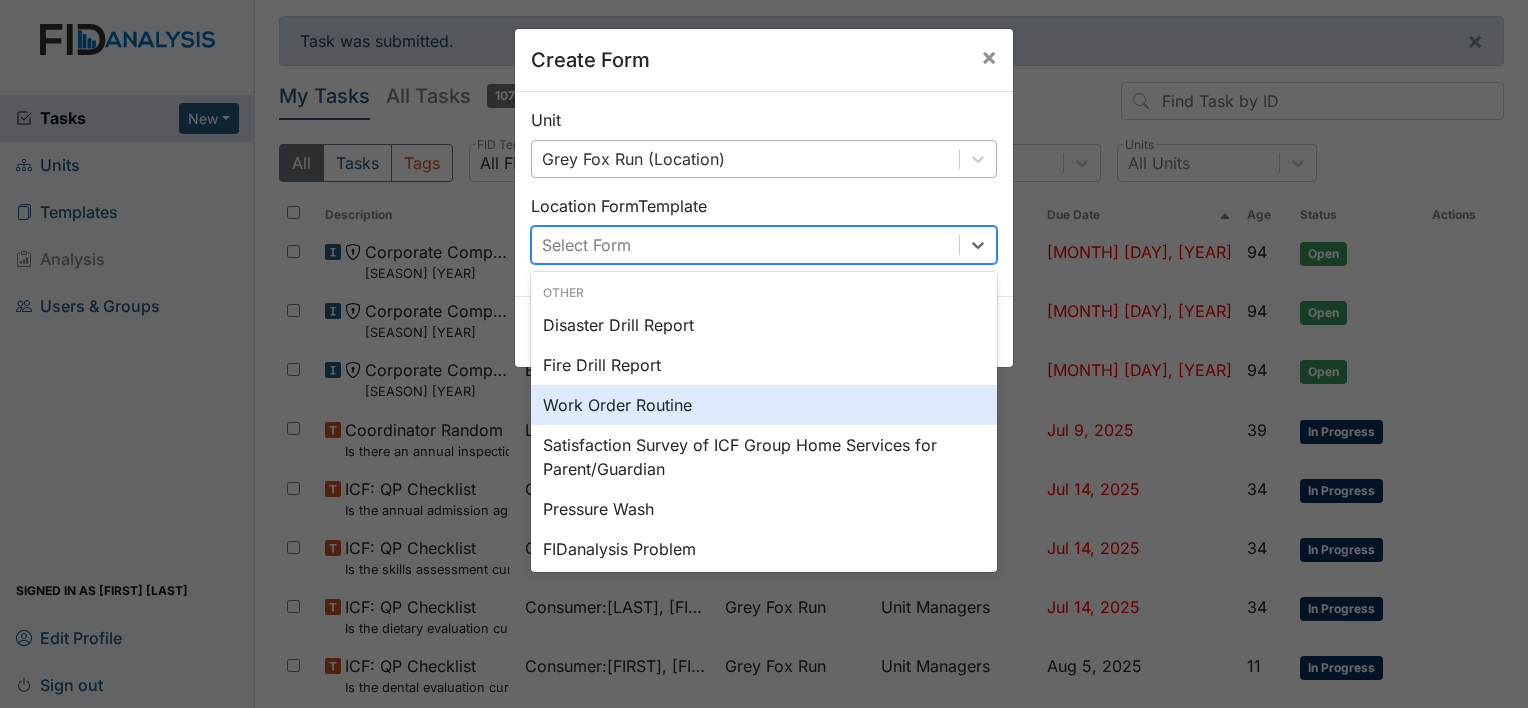 click on "Work Order Routine" at bounding box center (764, 405) 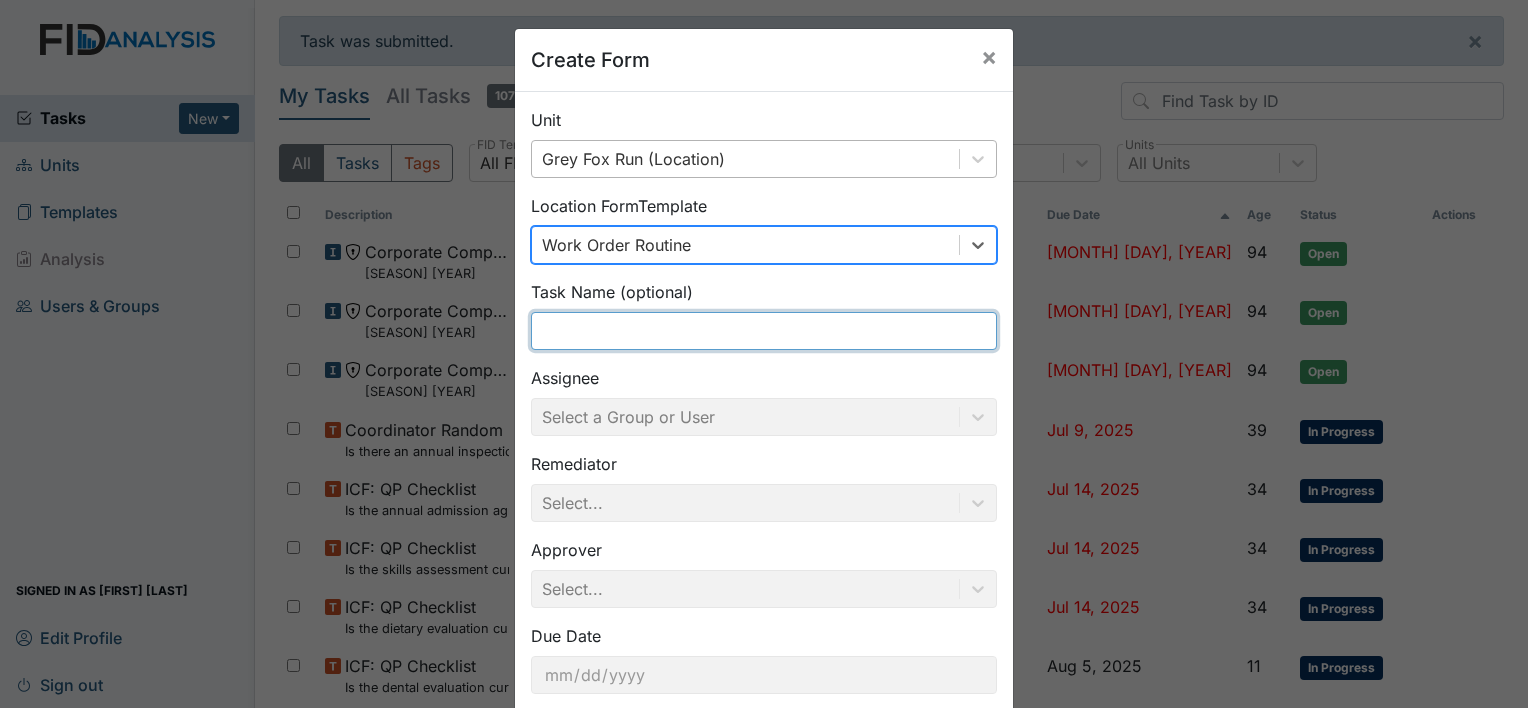 click at bounding box center (764, 331) 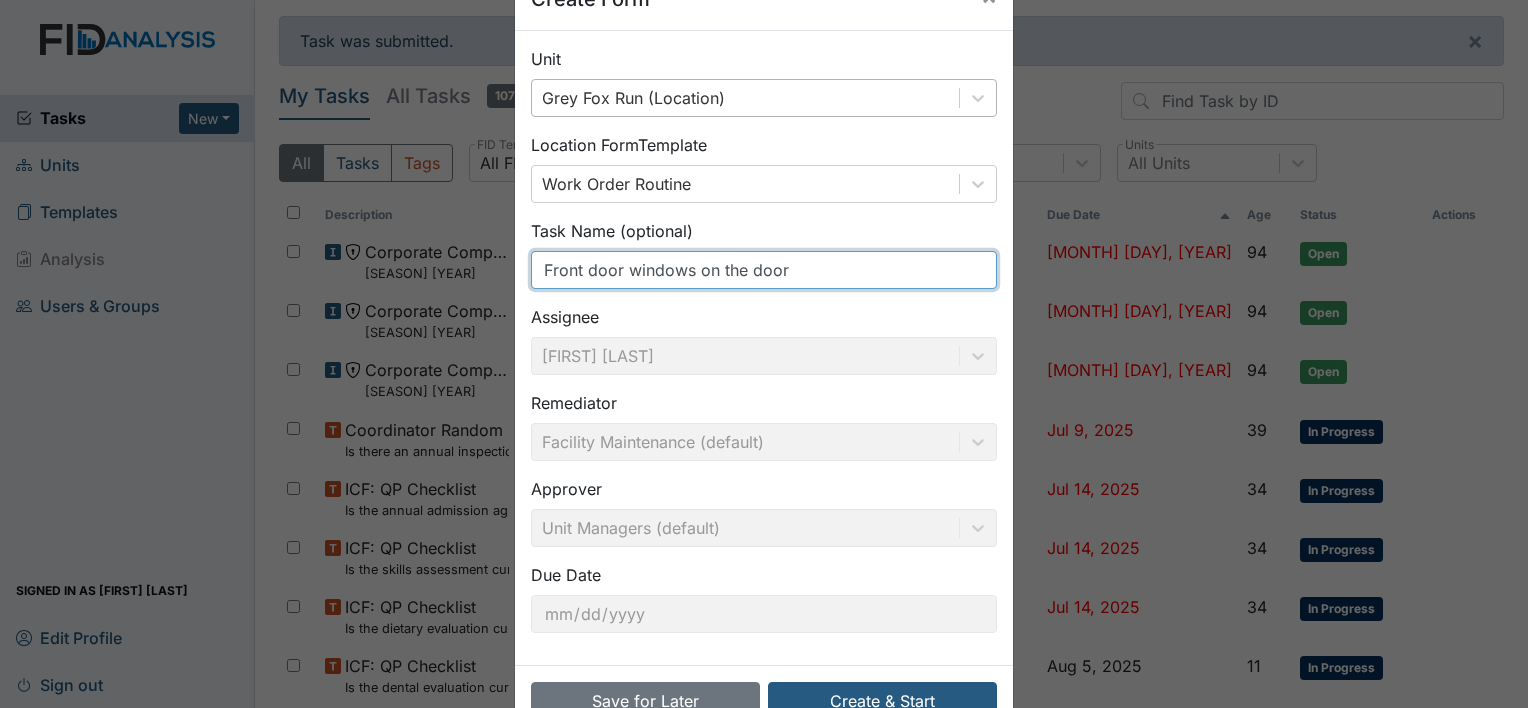 scroll, scrollTop: 116, scrollLeft: 0, axis: vertical 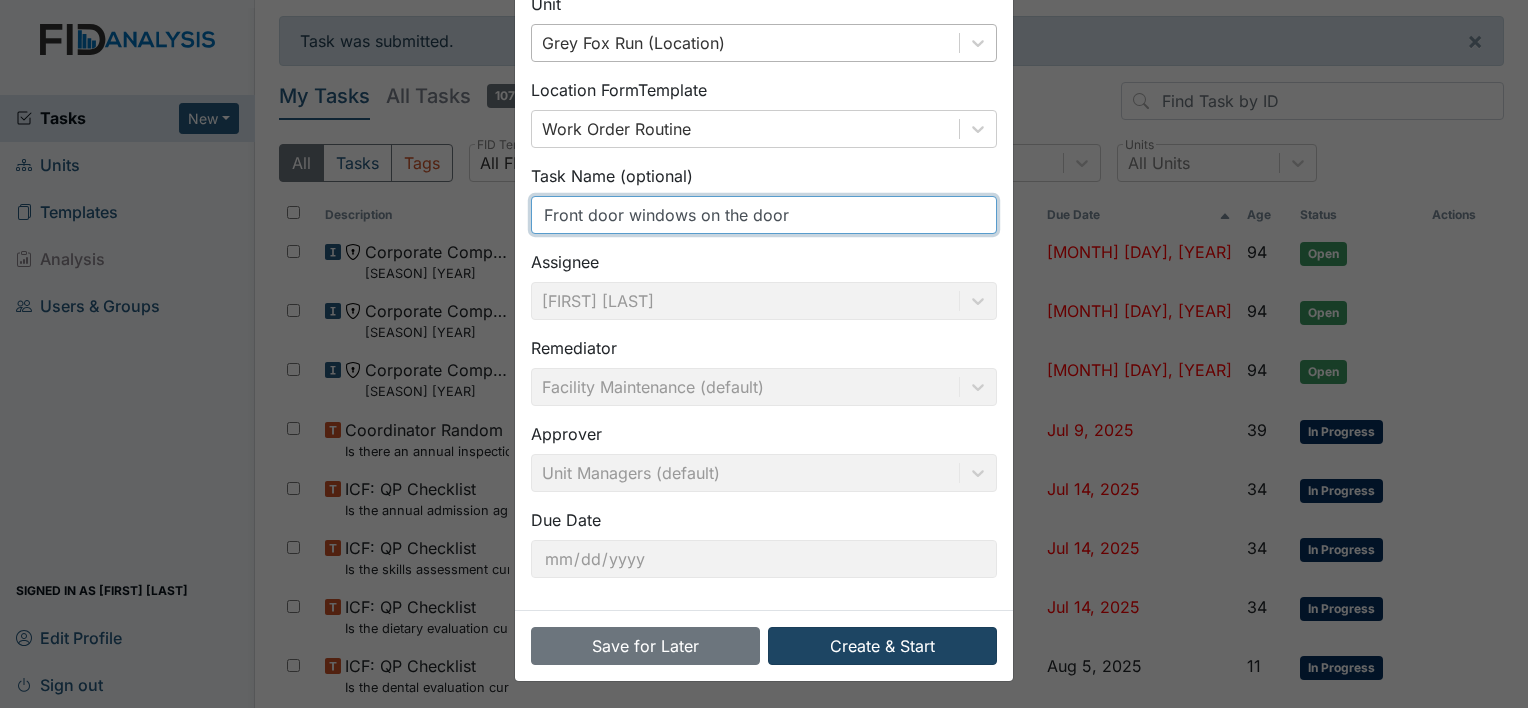 type on "Front door windows on the door" 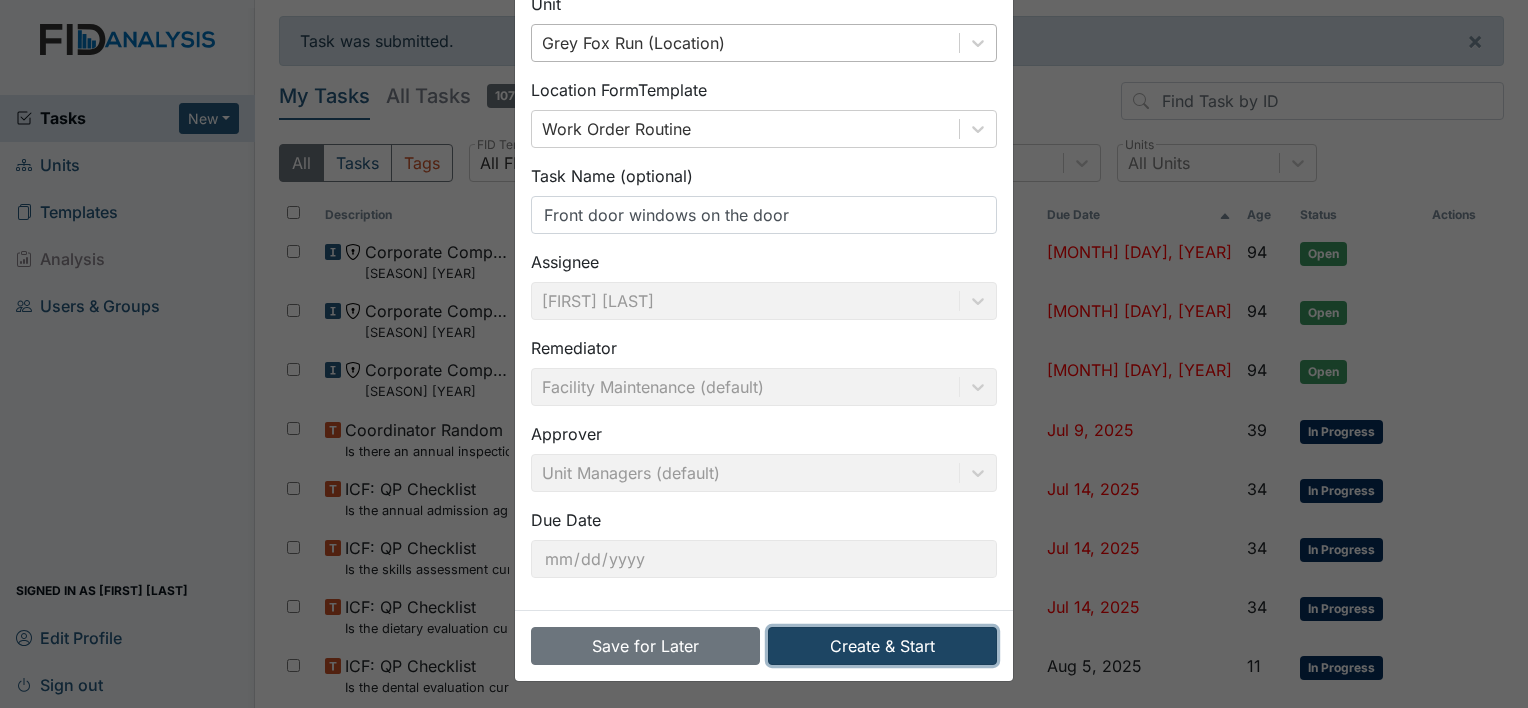 click on "Create & Start" at bounding box center [882, 646] 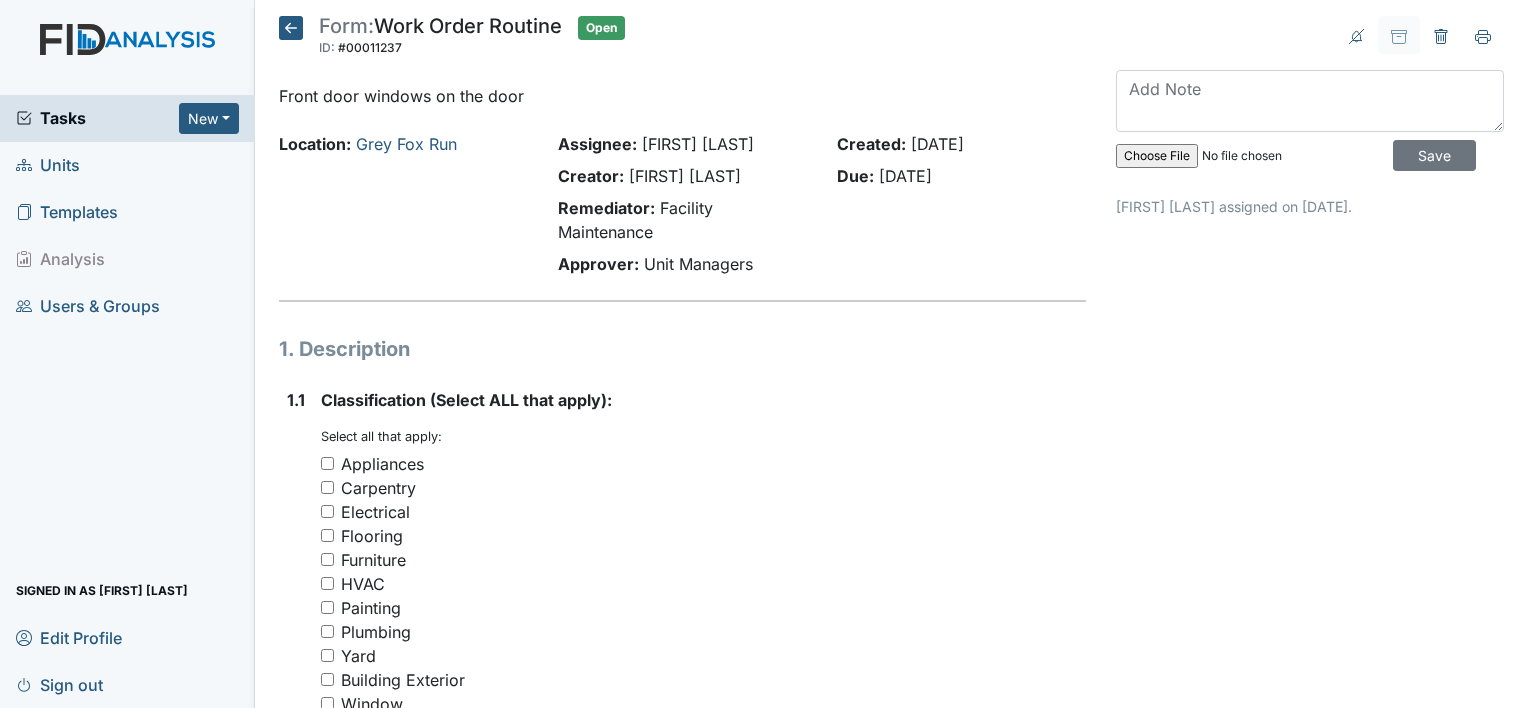 scroll, scrollTop: 0, scrollLeft: 0, axis: both 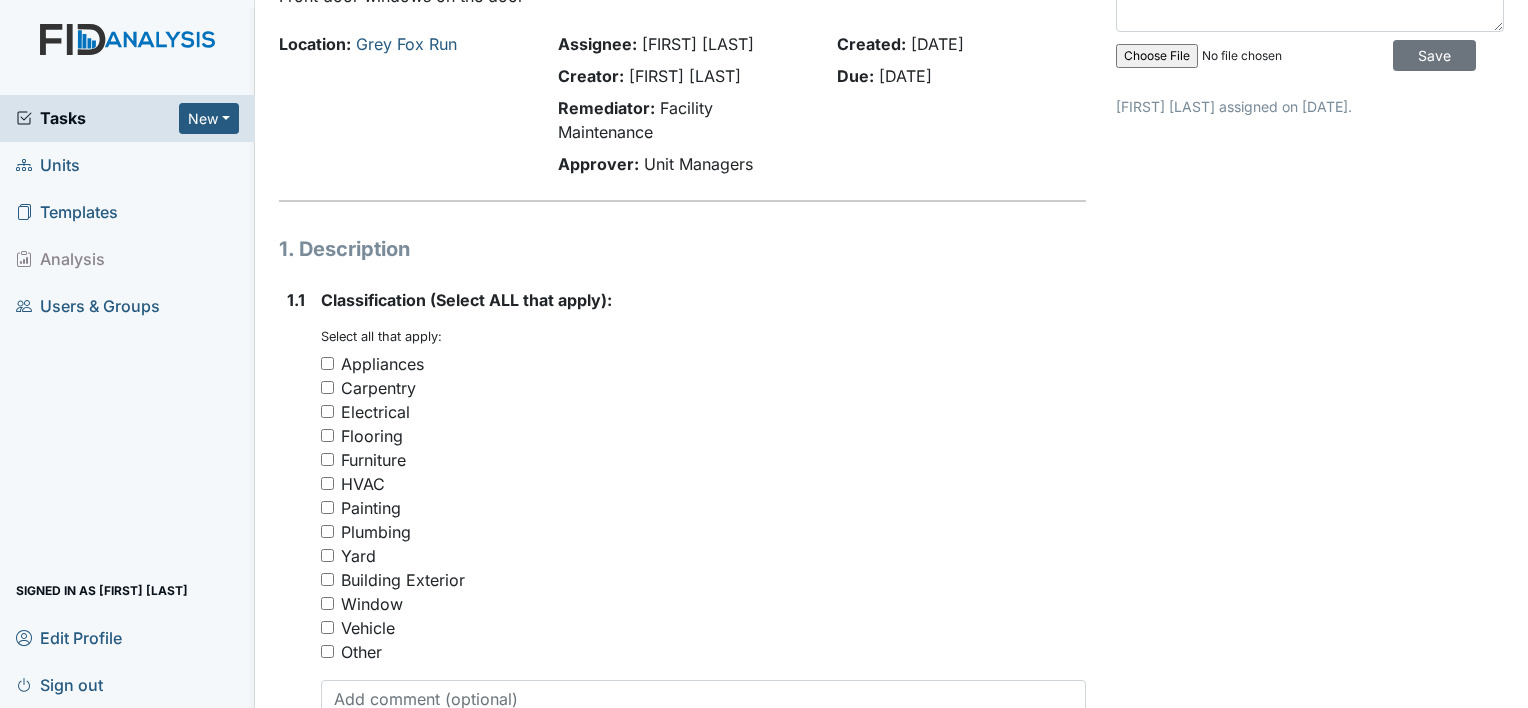 click on "Window" at bounding box center [372, 604] 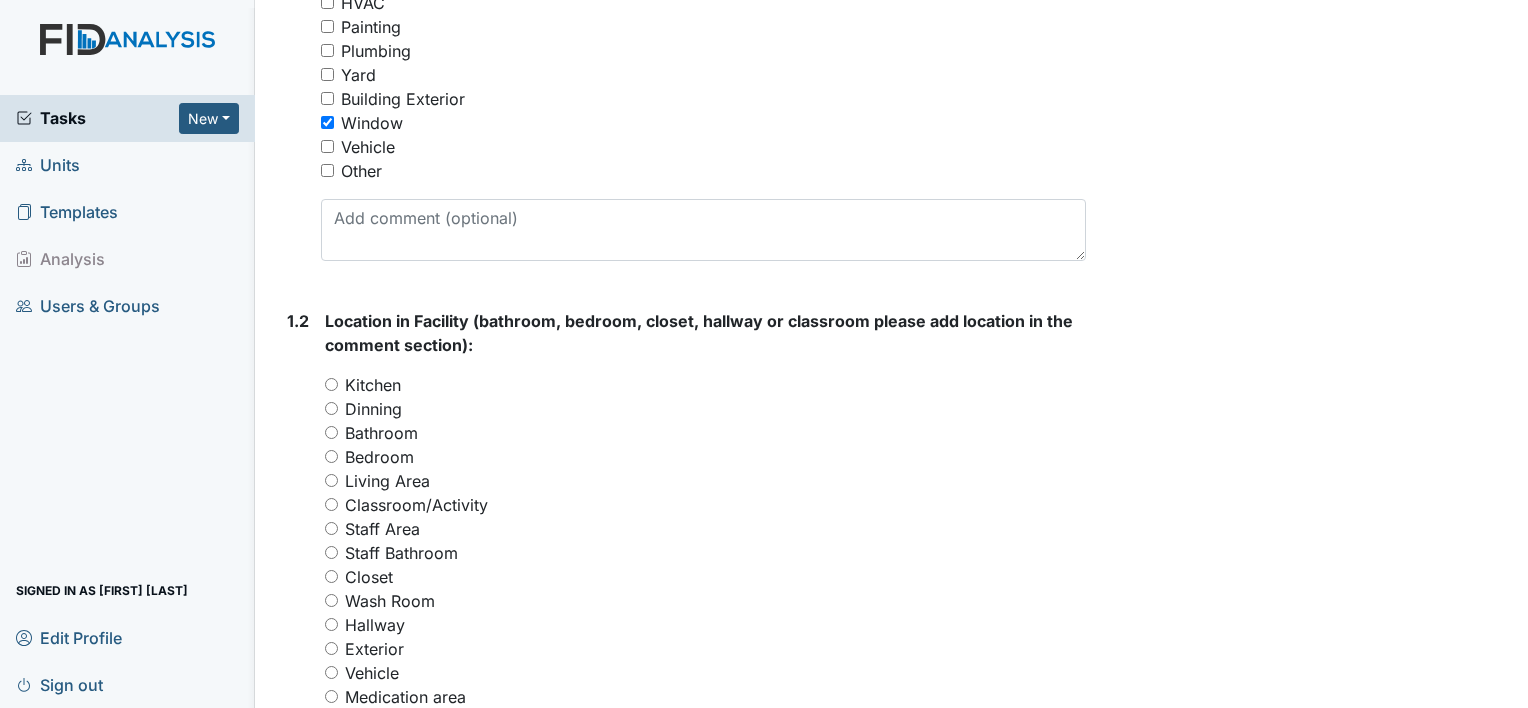 scroll, scrollTop: 700, scrollLeft: 0, axis: vertical 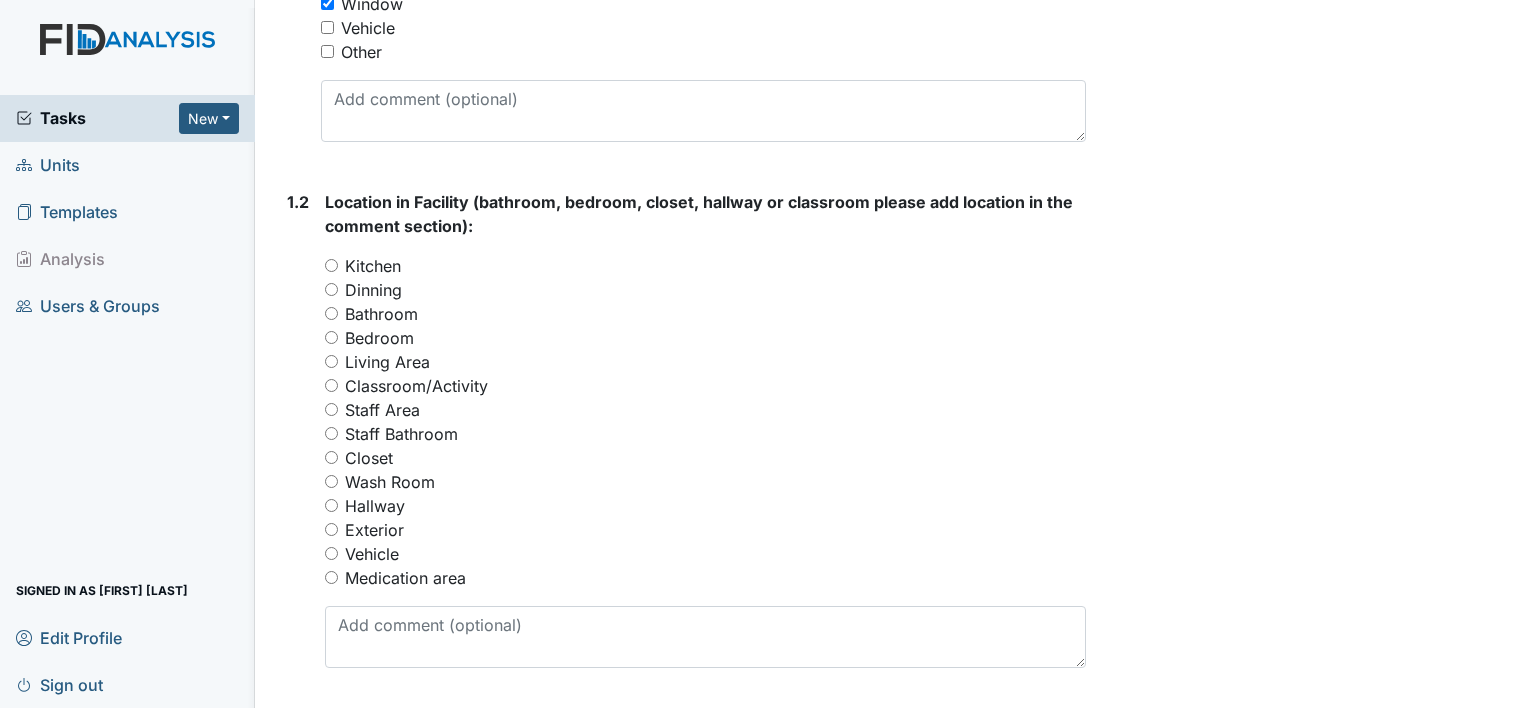 click on "Living Area" at bounding box center [387, 362] 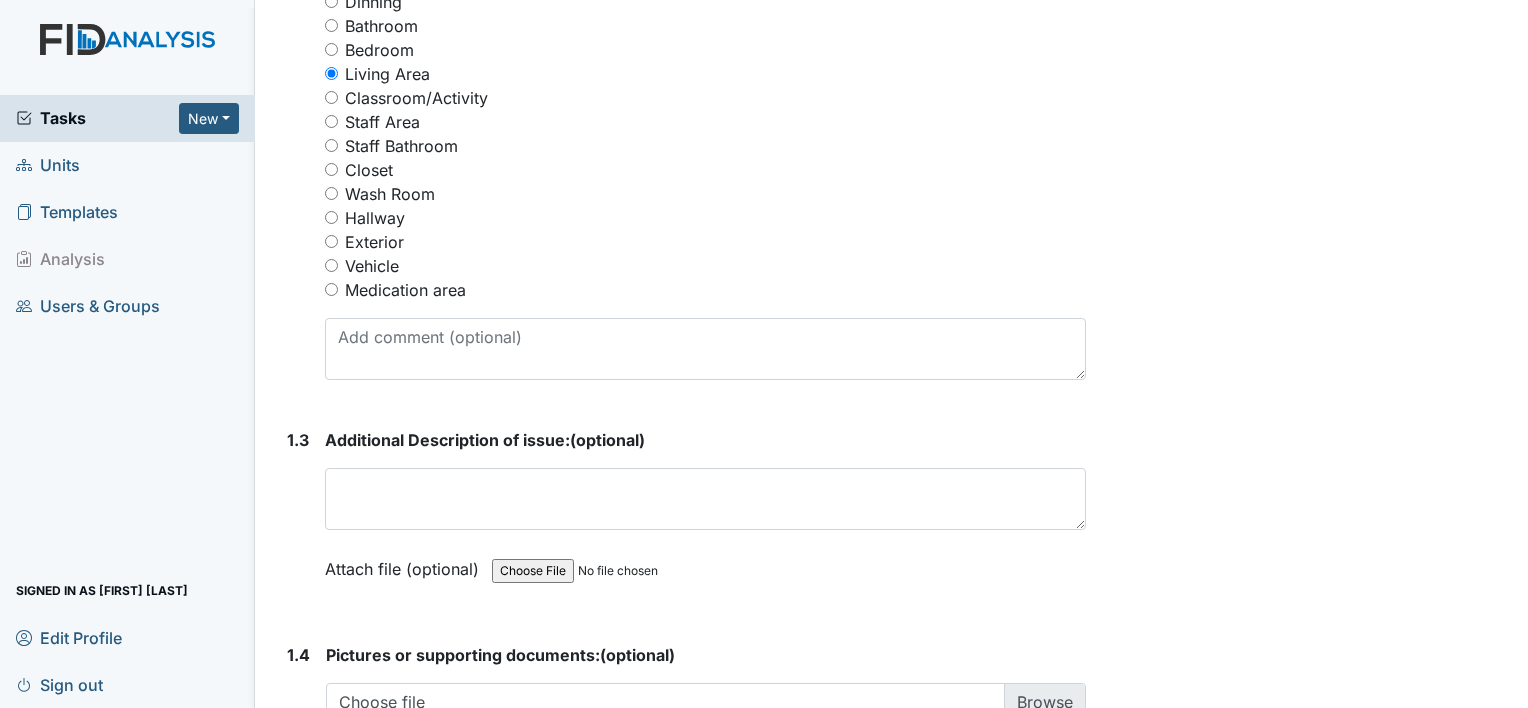scroll, scrollTop: 1000, scrollLeft: 0, axis: vertical 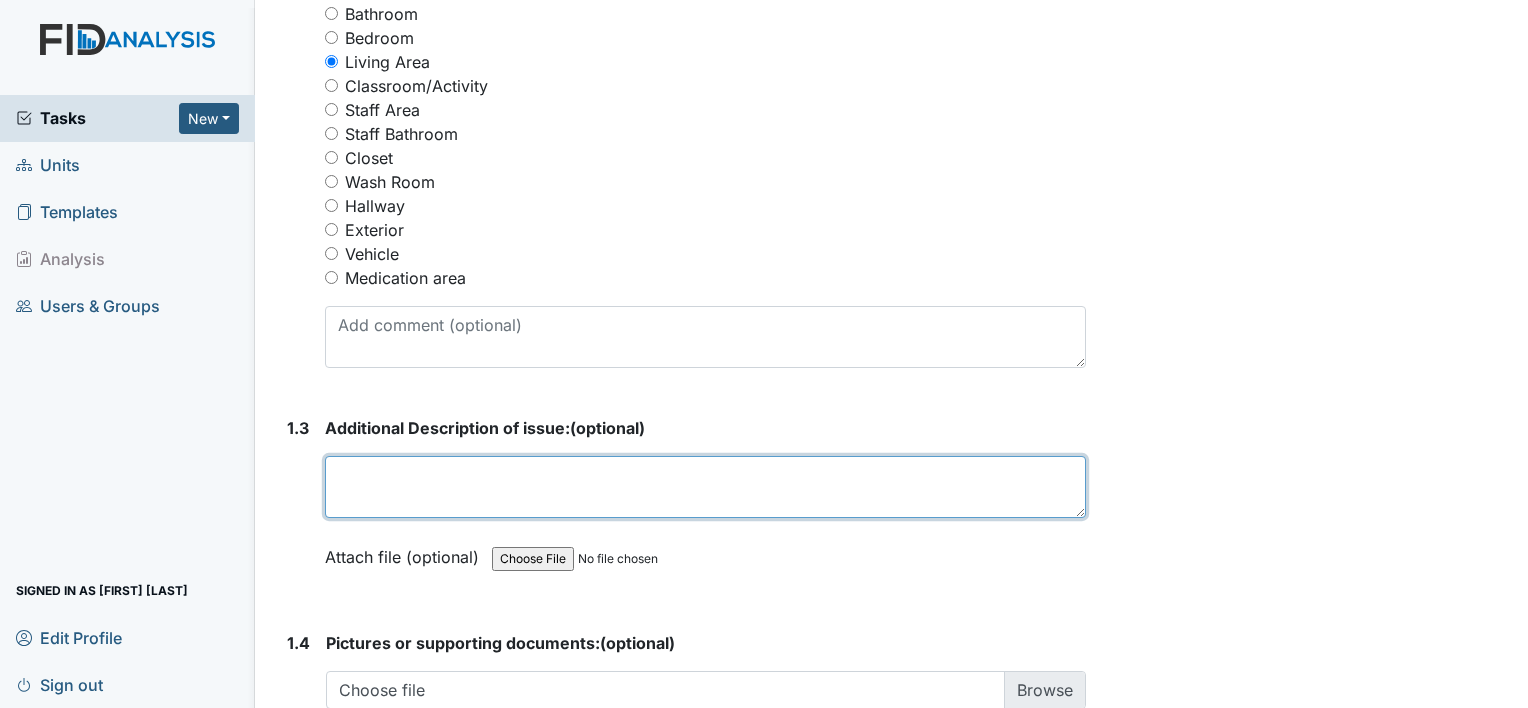 click at bounding box center [705, 487] 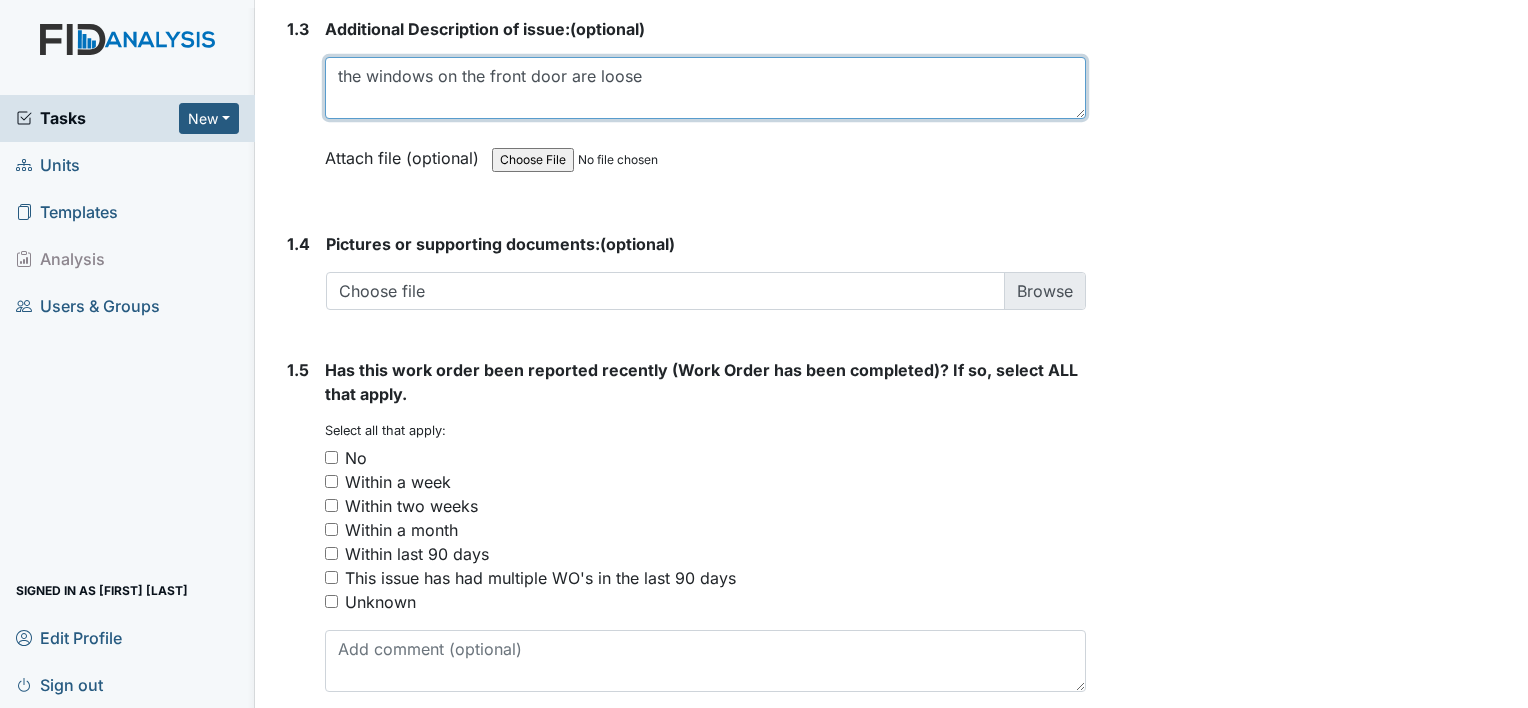 scroll, scrollTop: 1400, scrollLeft: 0, axis: vertical 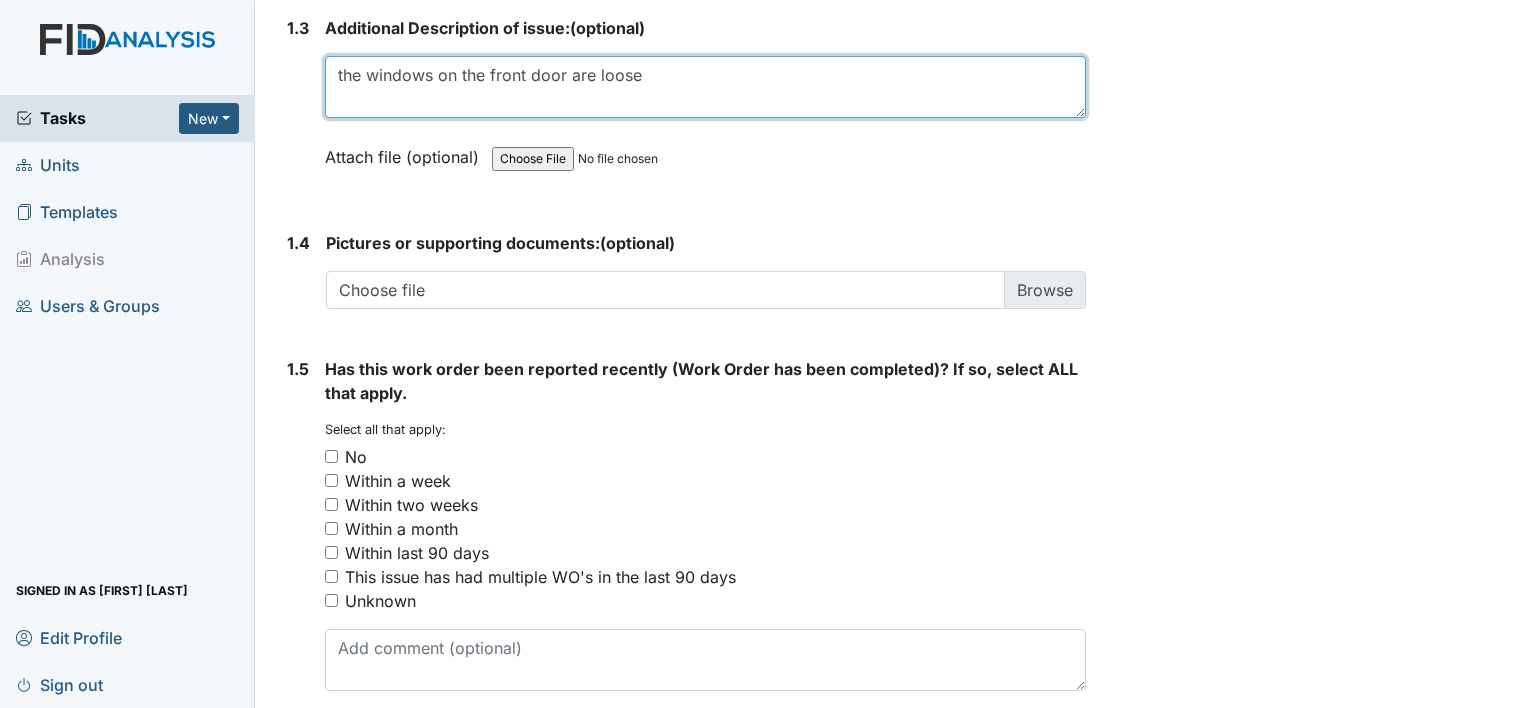 type on "the windows on the front door are loose" 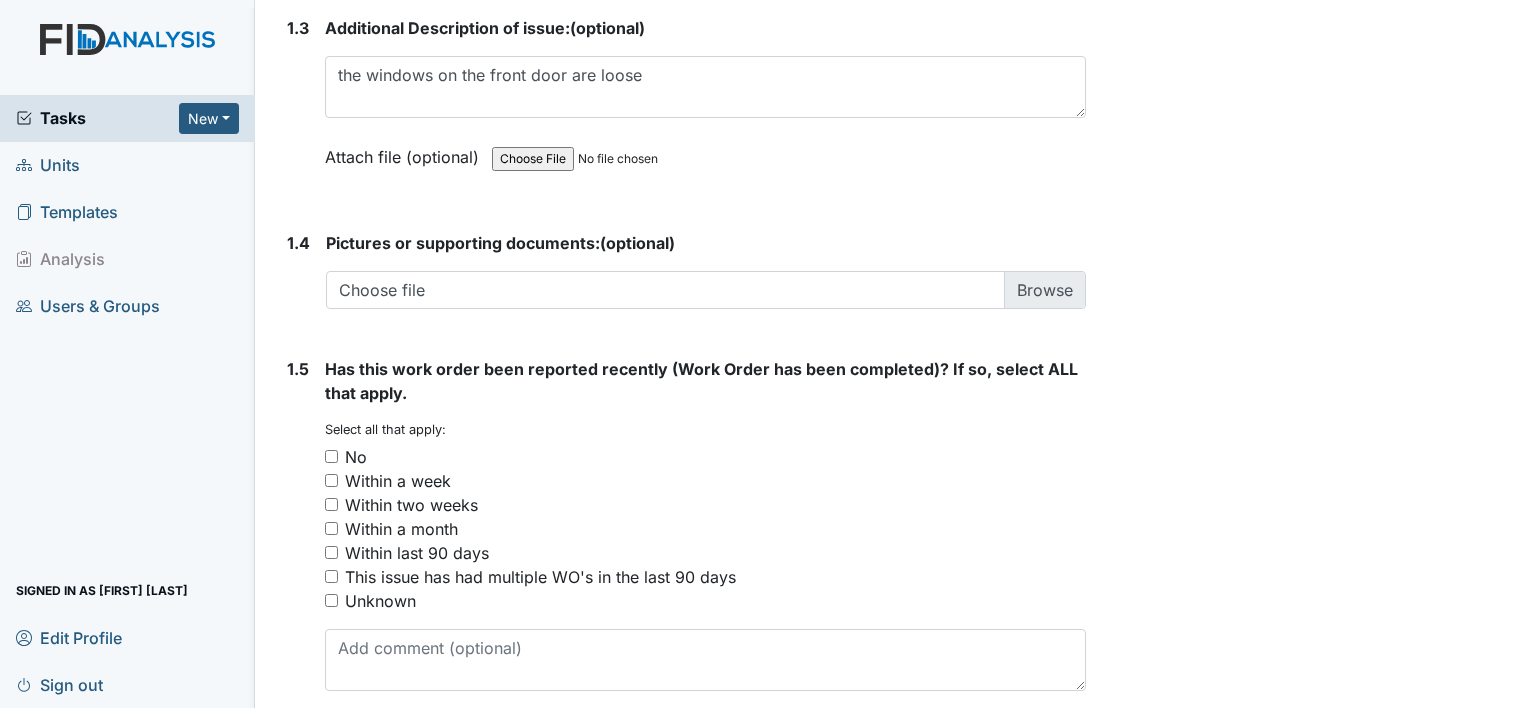 click on "Unknown" at bounding box center (380, 601) 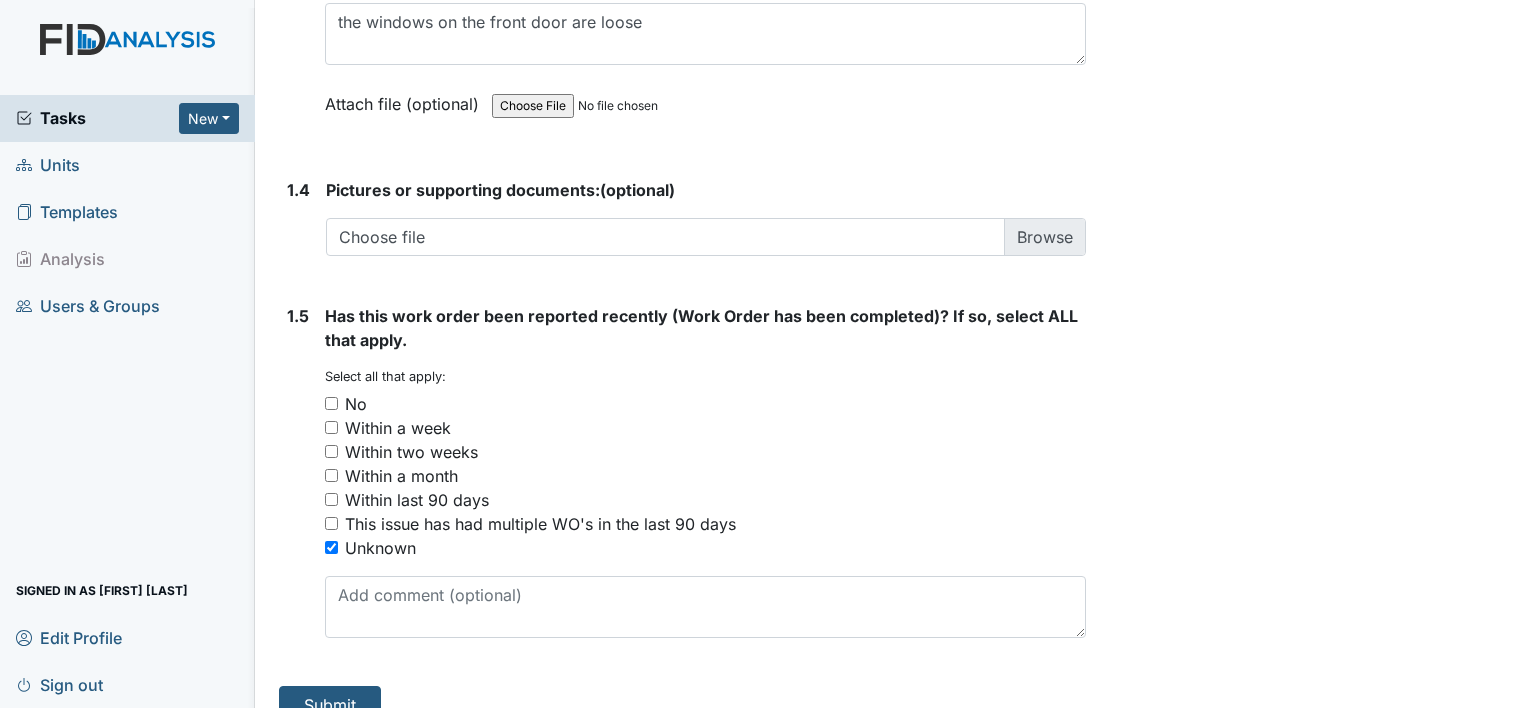 scroll, scrollTop: 1482, scrollLeft: 0, axis: vertical 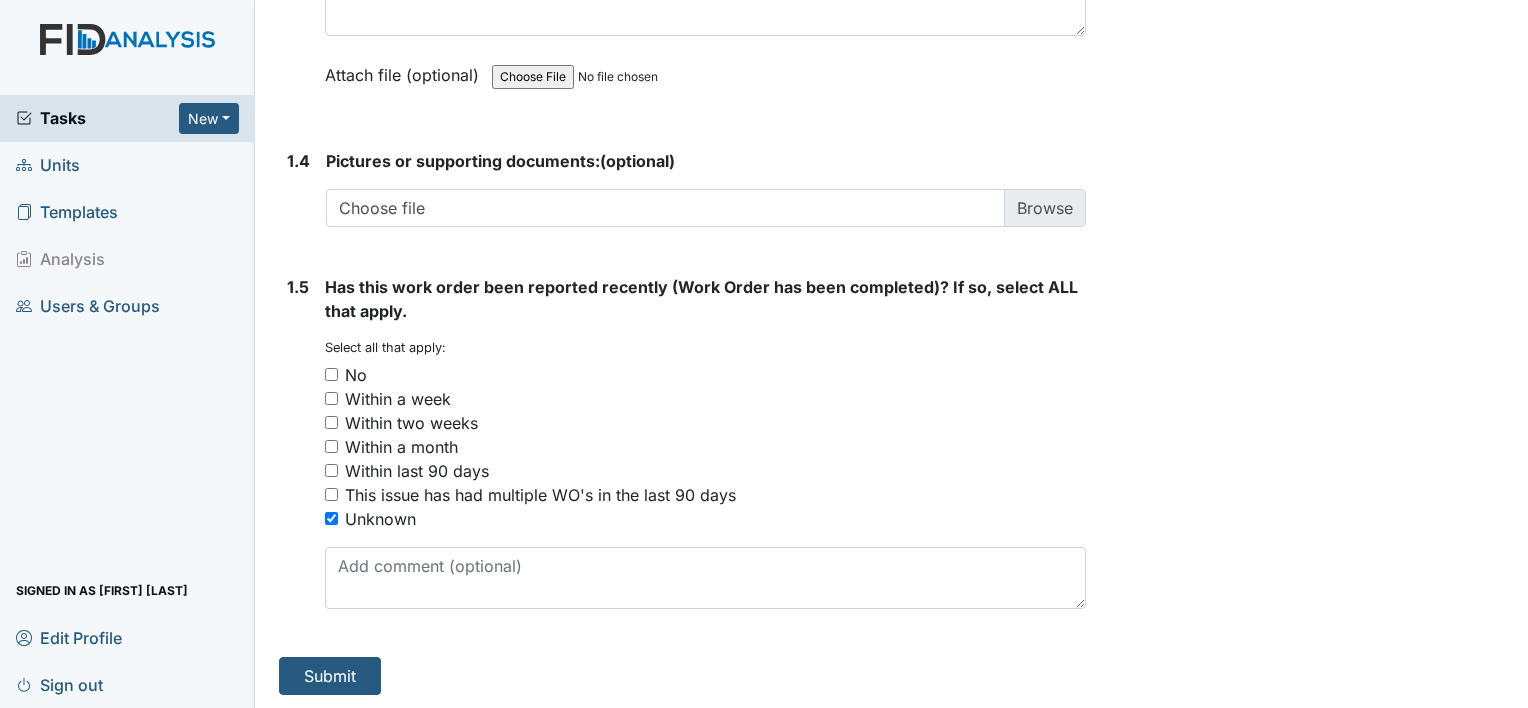 drag, startPoint x: 378, startPoint y: 647, endPoint x: 339, endPoint y: 694, distance: 61.073727 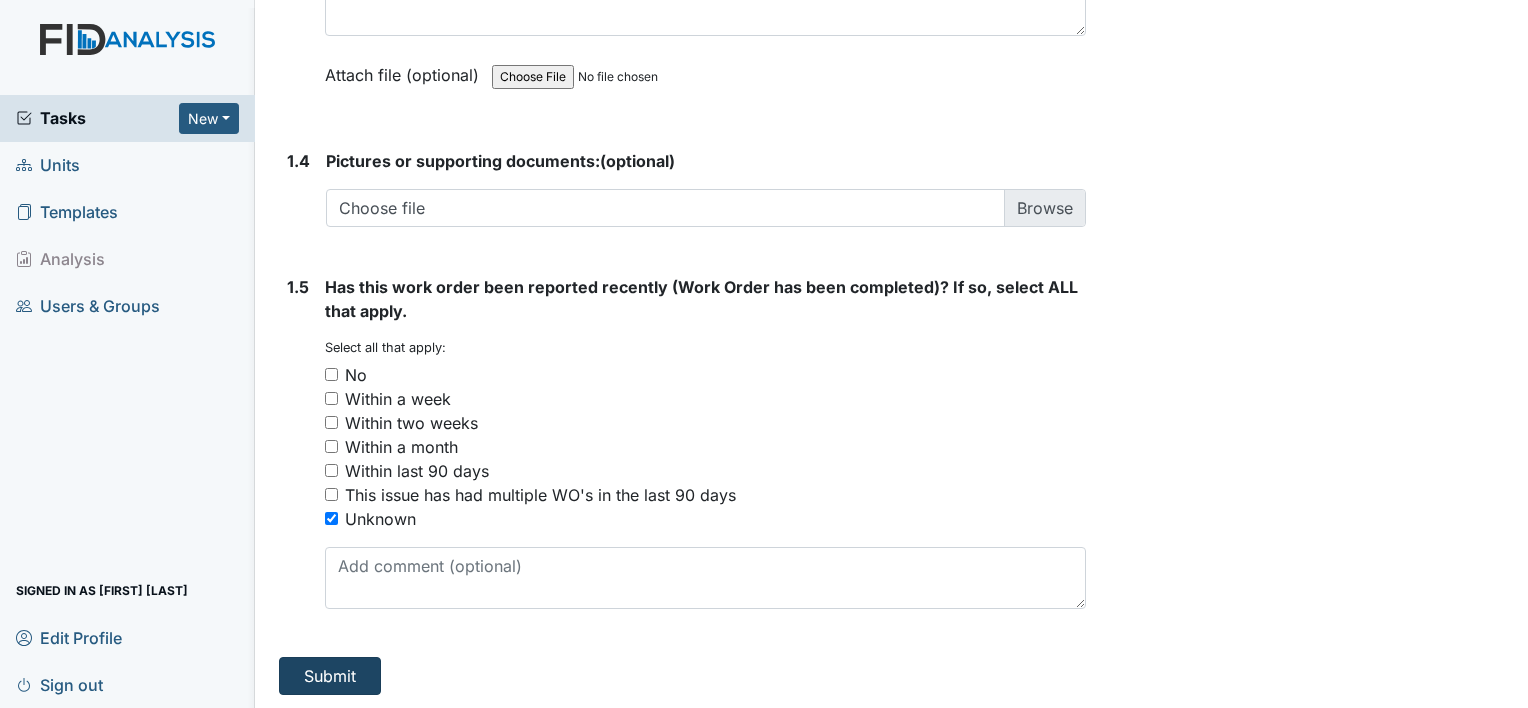 click on "Form:
Work Order Routine
ID:
#00011237
Open
Autosaving...
Front door windows on the door
Location:
Grey Fox Run
Assignee:
Gaetano Cappiello
Creator:
Gaetano Cappiello
Remediator:
Facility Maintenance
Approver:
Unit Managers
Created:
Aug 3, 2025
Due:
Aug 17, 2025
1. Description
1.1
Classification (Select ALL that apply):
You must select one or more of the below options.
Select all that apply:
Appliances
Carpentry
Electrical
Flooring
Furniture
HVAC
Painting
Plumbing
Yard
Building Exterior
Window
Vehicle
Other
1.2
Location in Facility (bathroom, bedroom, closet, hallway or classroom please add location in the comment section):
Kitchen" at bounding box center [891, 354] 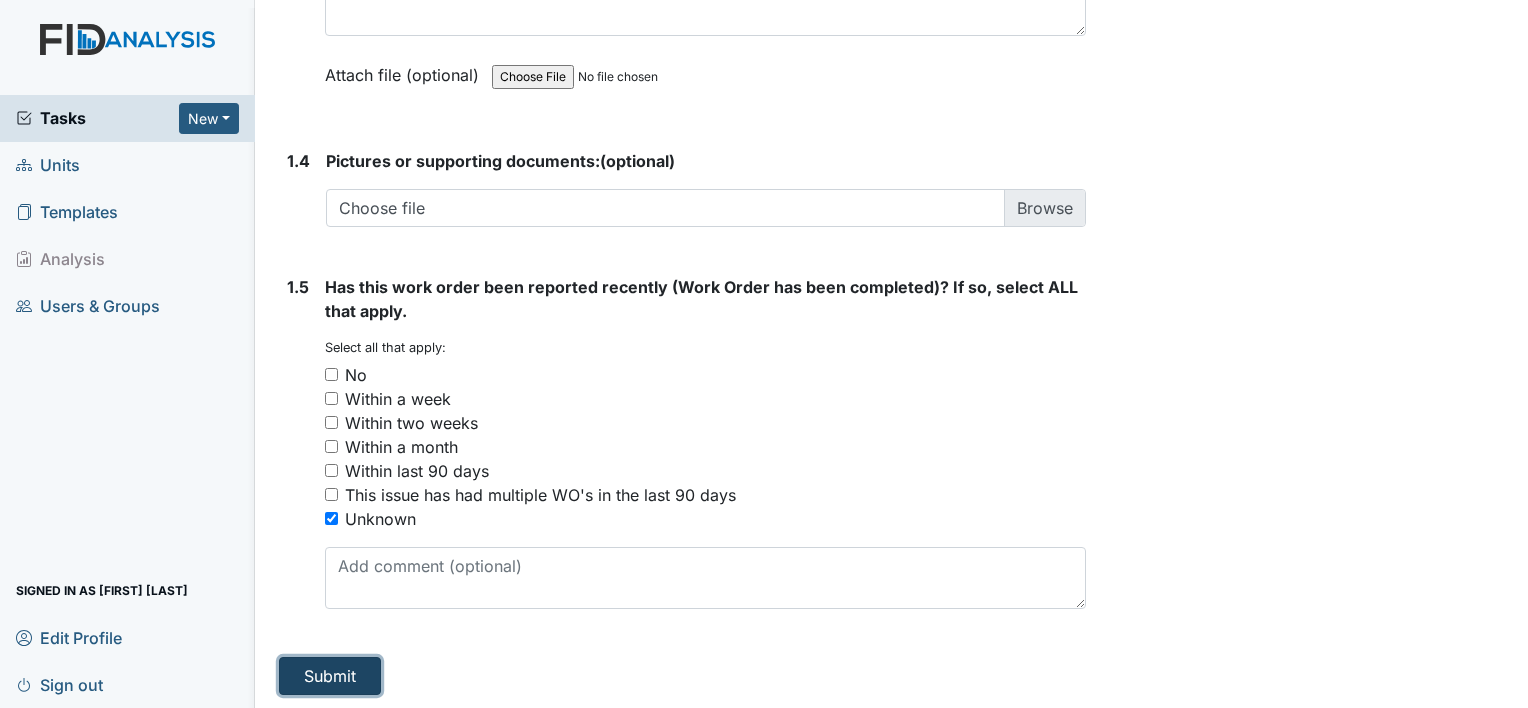 click on "Submit" at bounding box center [330, 676] 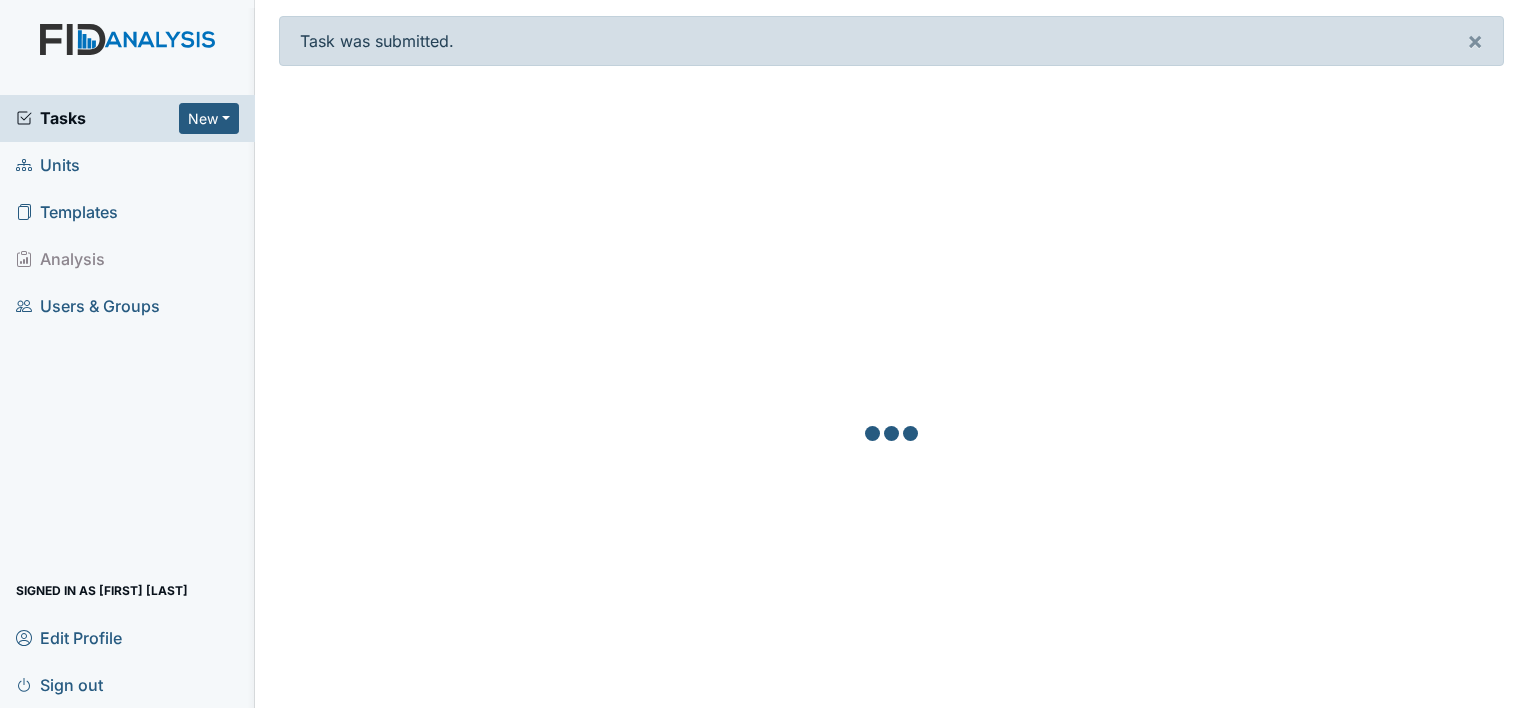 scroll, scrollTop: 0, scrollLeft: 0, axis: both 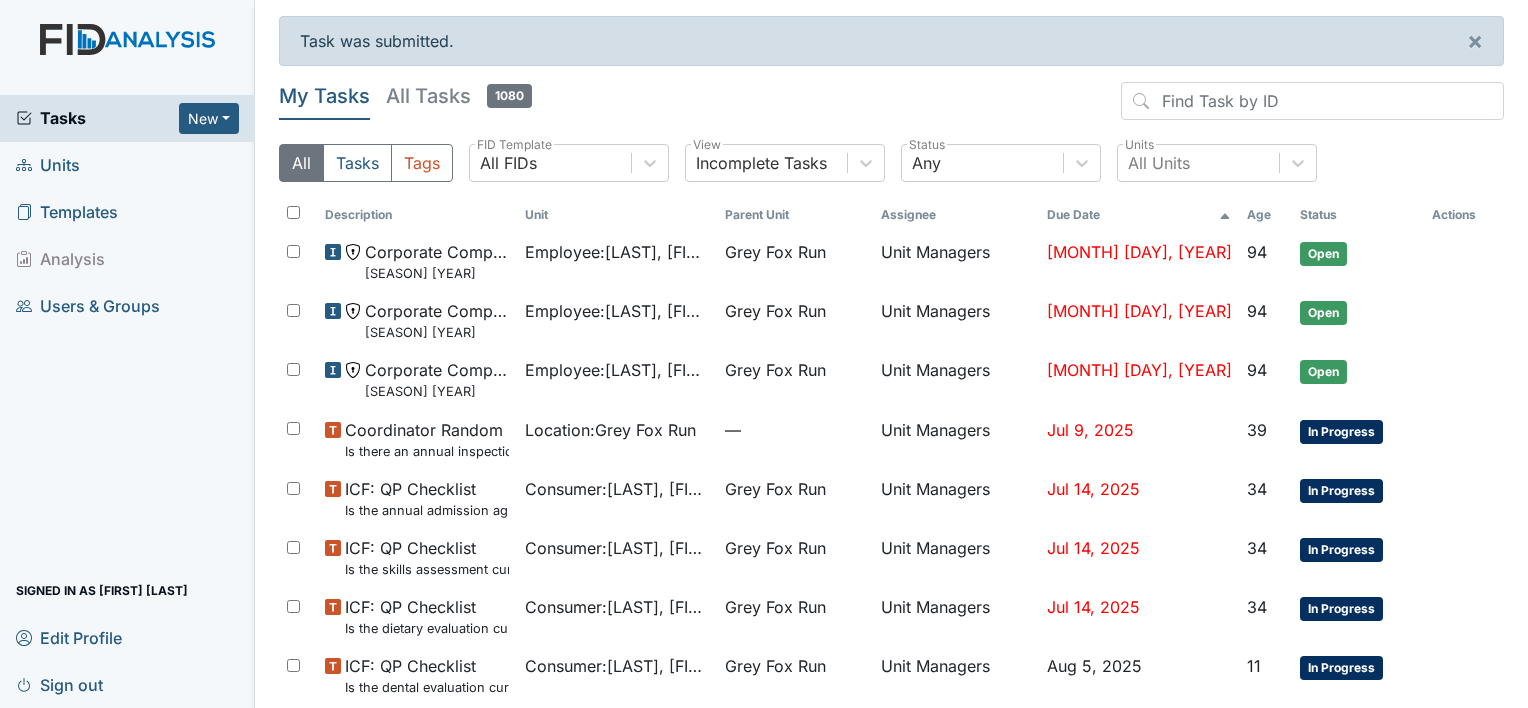 click on "All Tasks   1080" at bounding box center (459, 96) 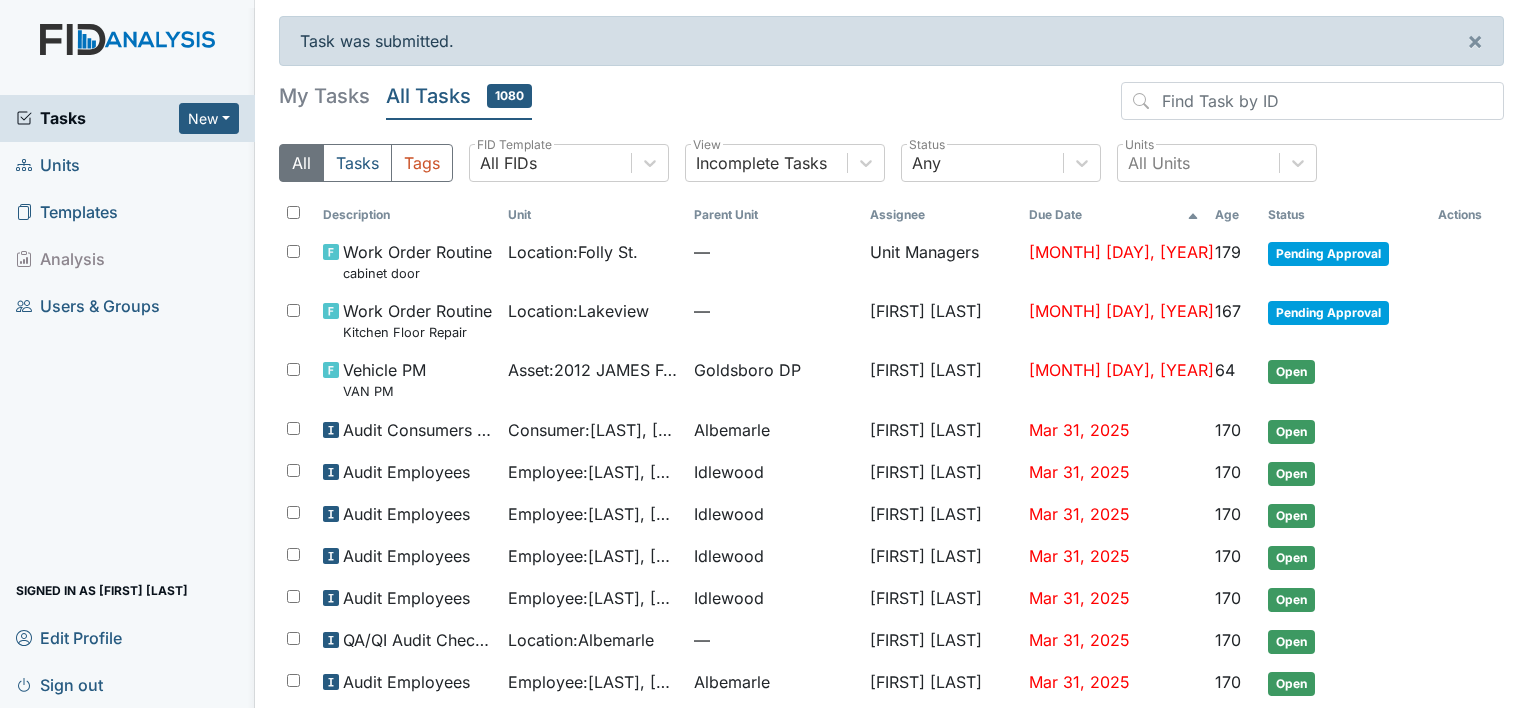 click on "All   Tasks   Tags   All FIDs FID Template Incomplete Tasks View Any Status All Units Units" at bounding box center [891, 171] 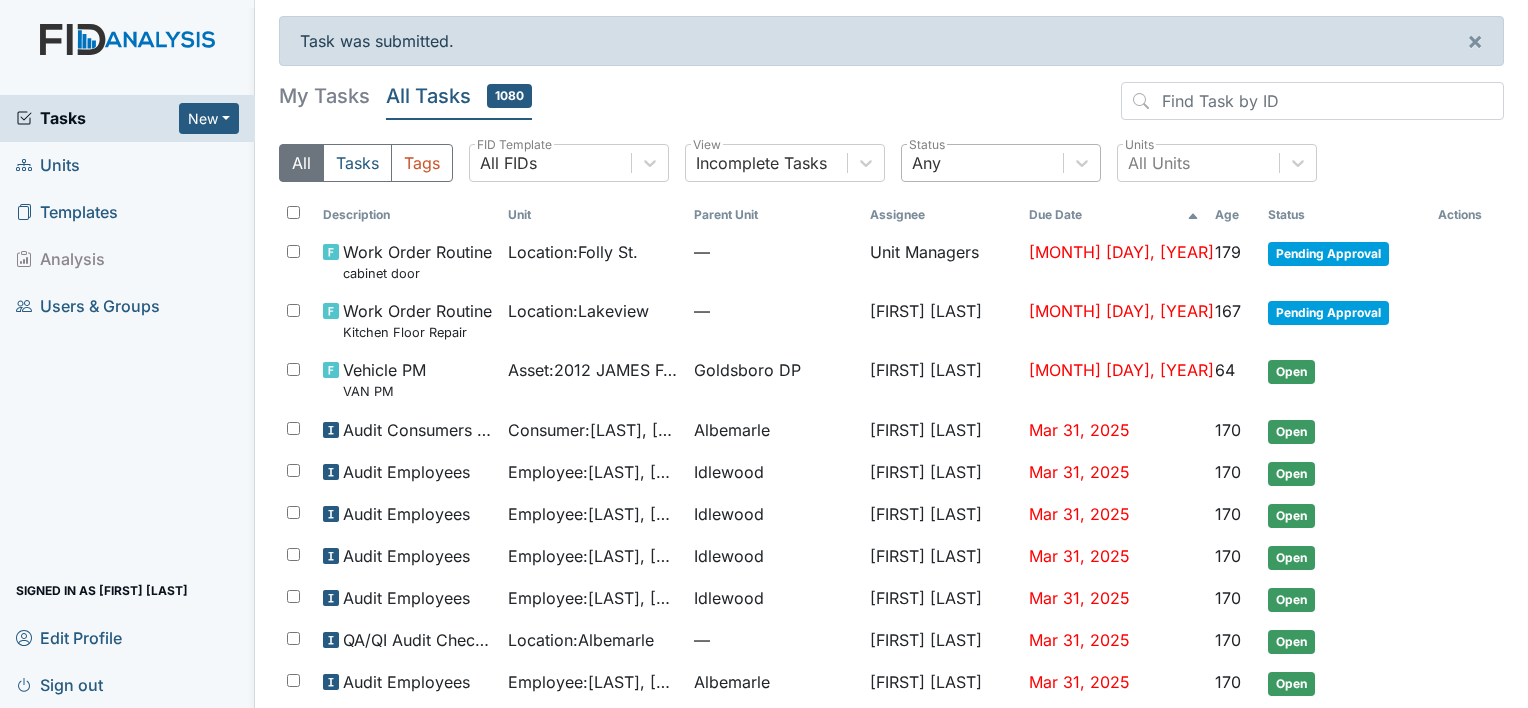 click on "Any" at bounding box center (982, 163) 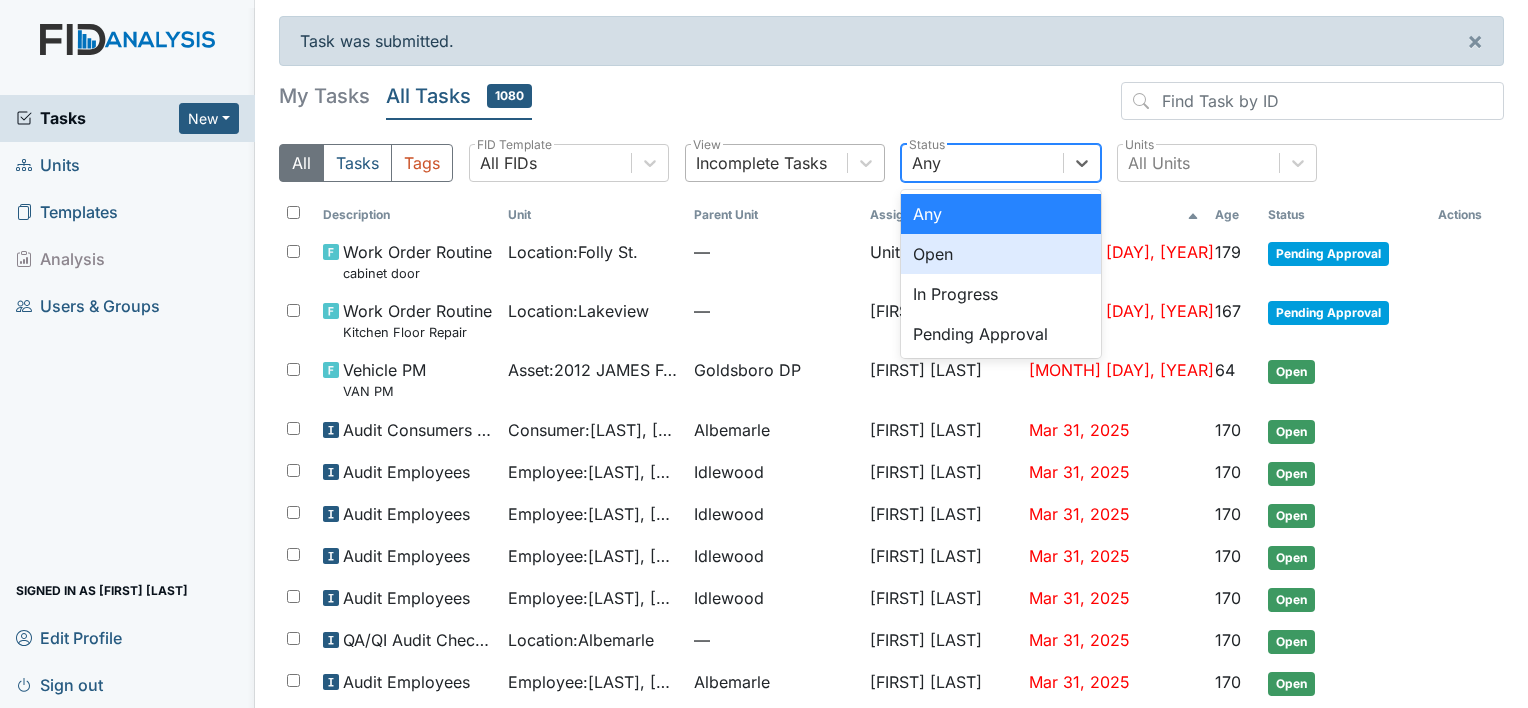 click on "Incomplete Tasks" at bounding box center (766, 163) 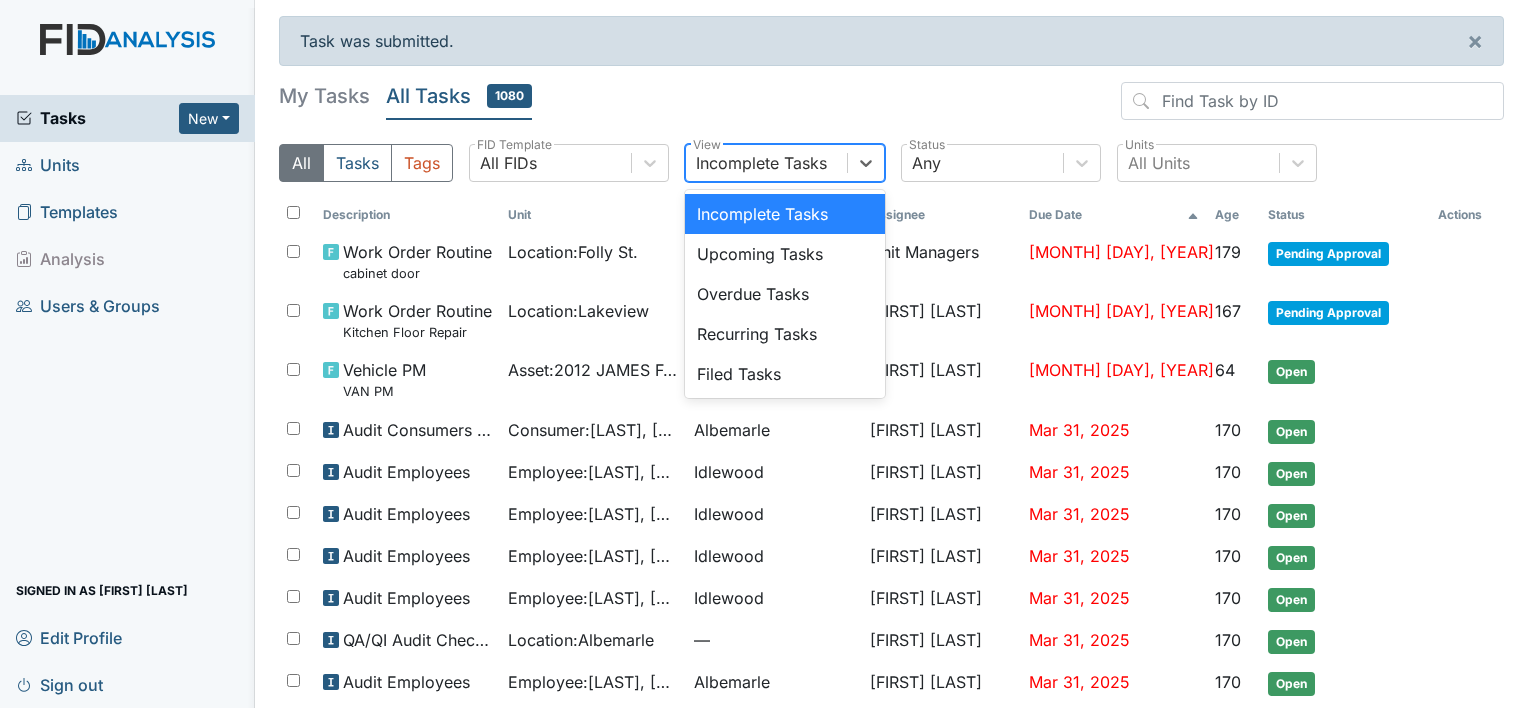 click on "Incomplete Tasks" at bounding box center (766, 163) 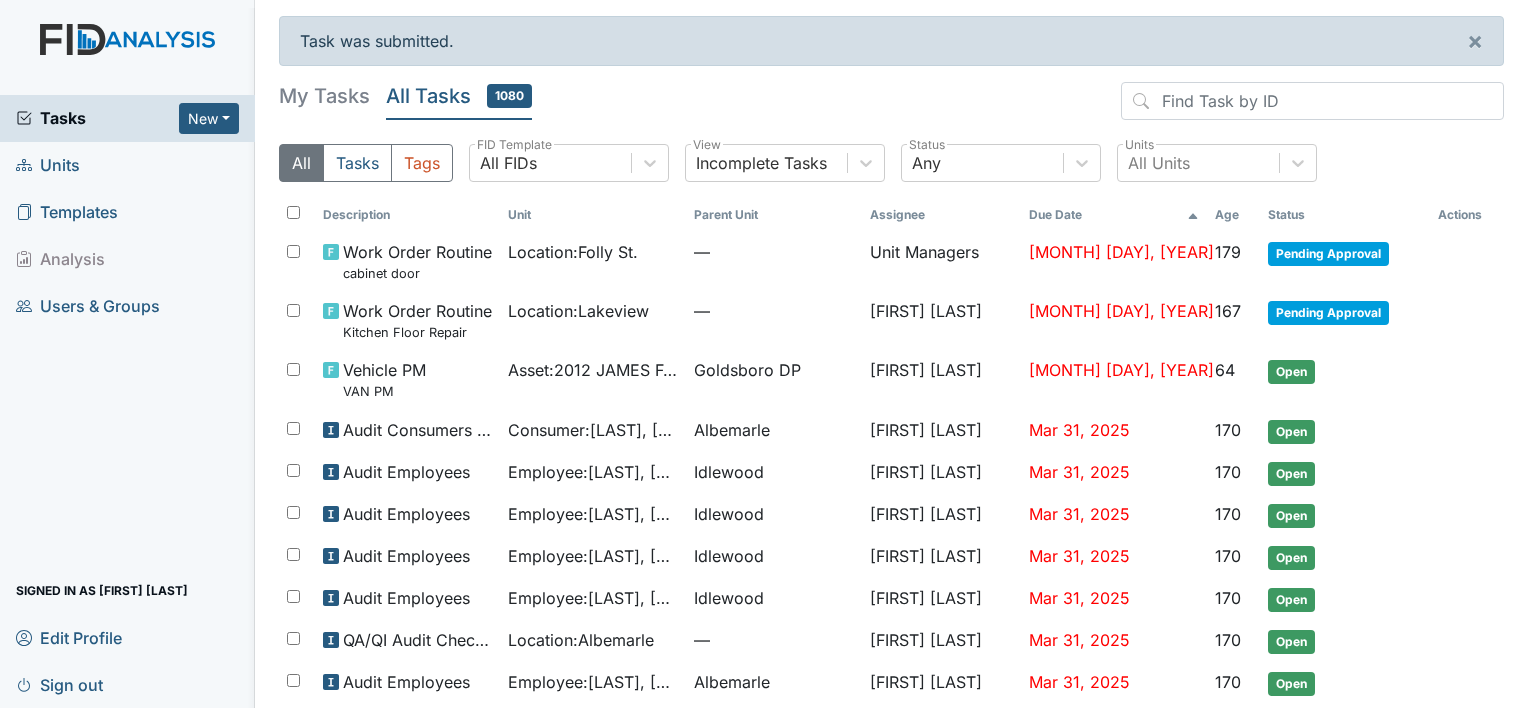 click on "My Tasks" at bounding box center (324, 96) 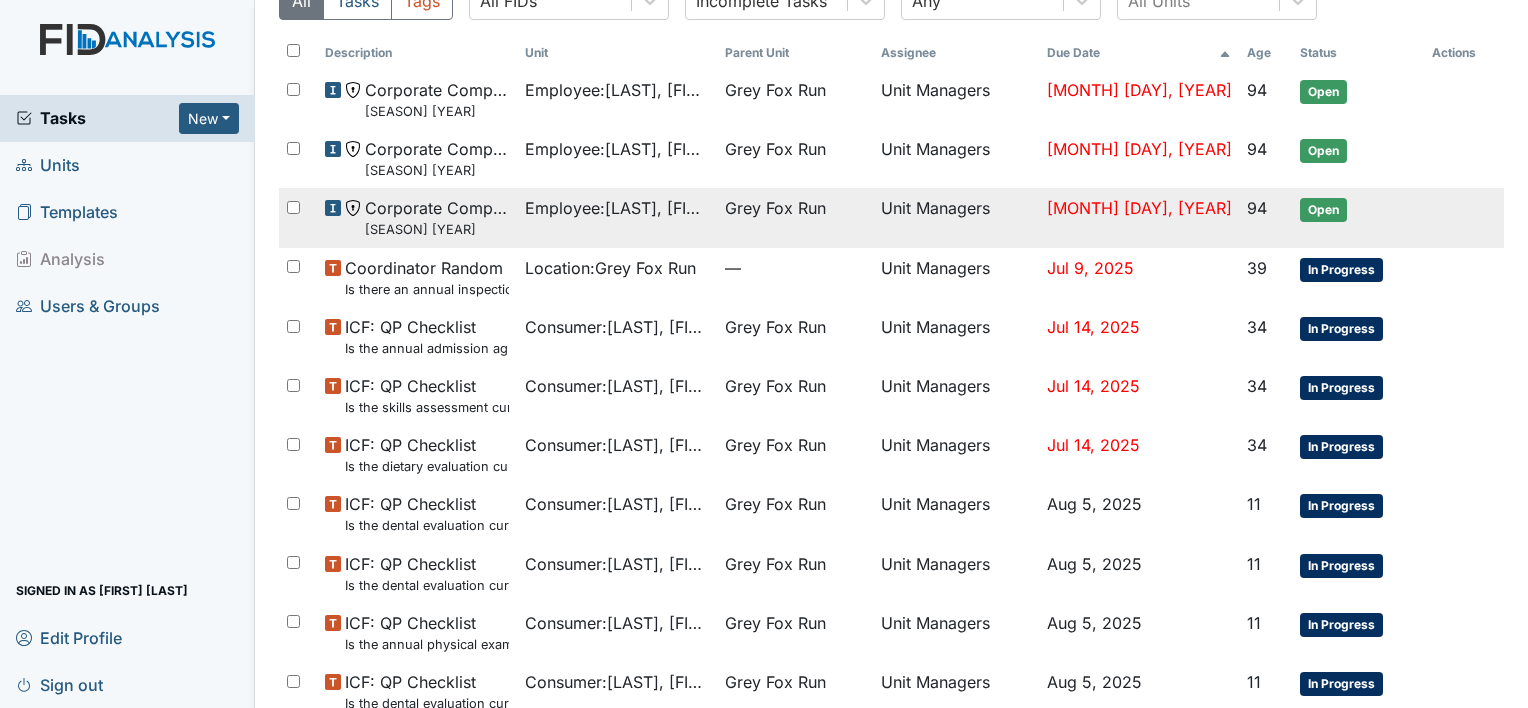 scroll, scrollTop: 0, scrollLeft: 0, axis: both 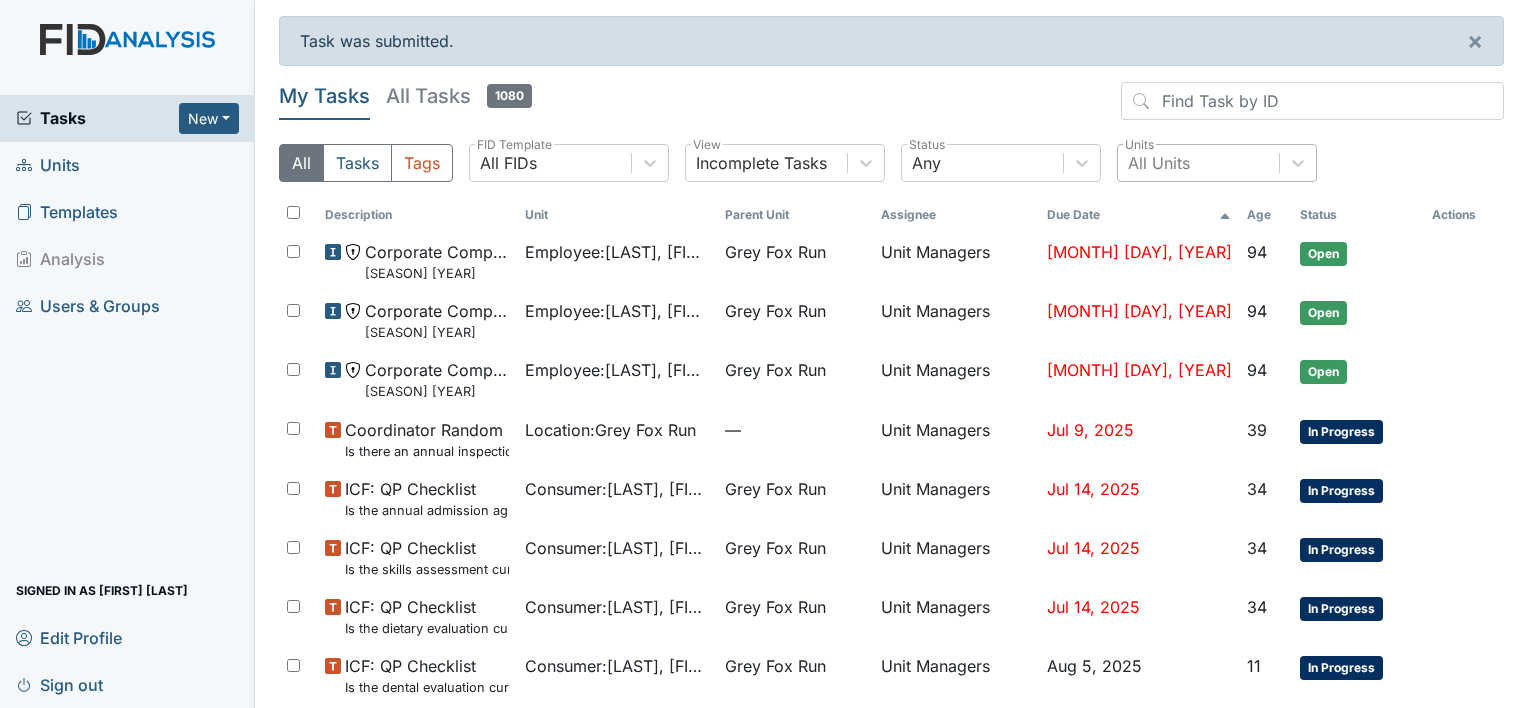 click on "All Units" at bounding box center (1198, 163) 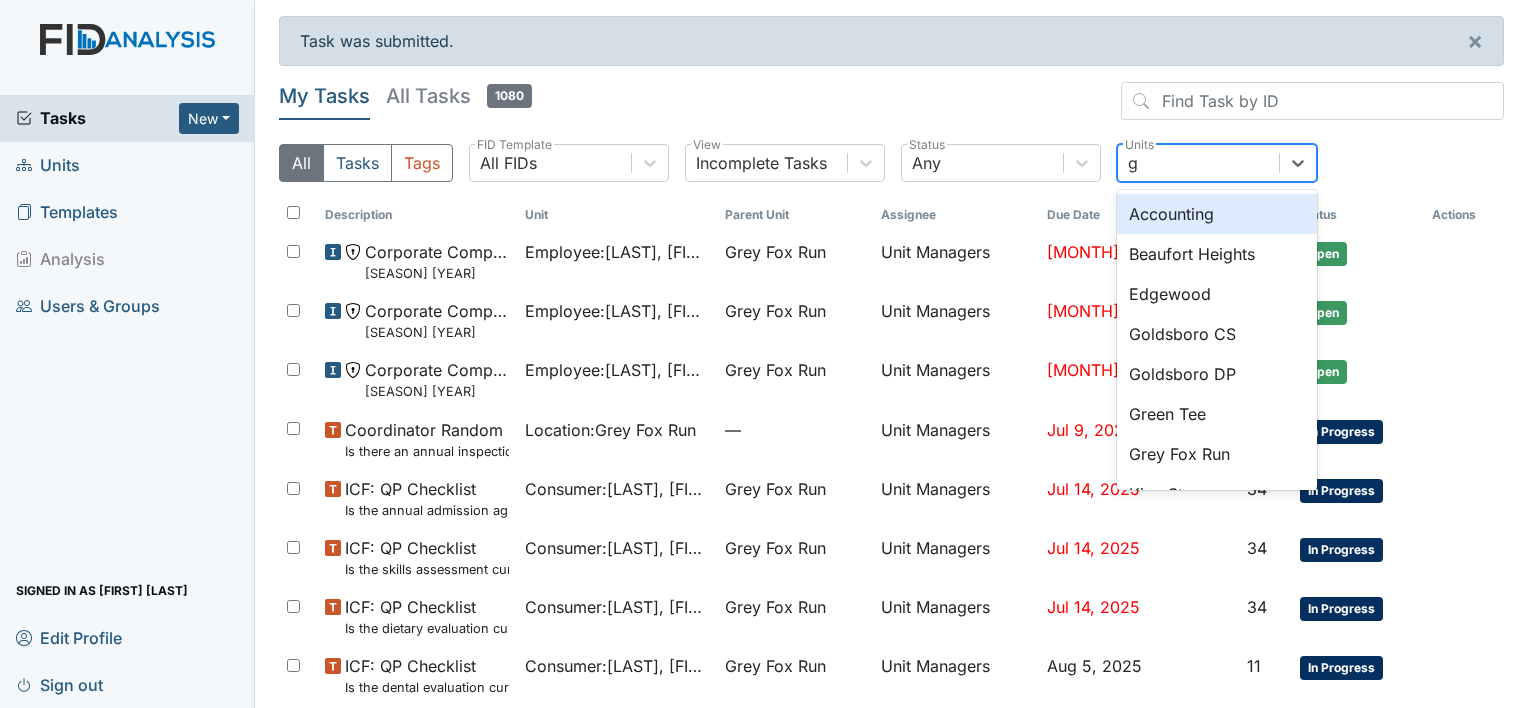 type on "gr" 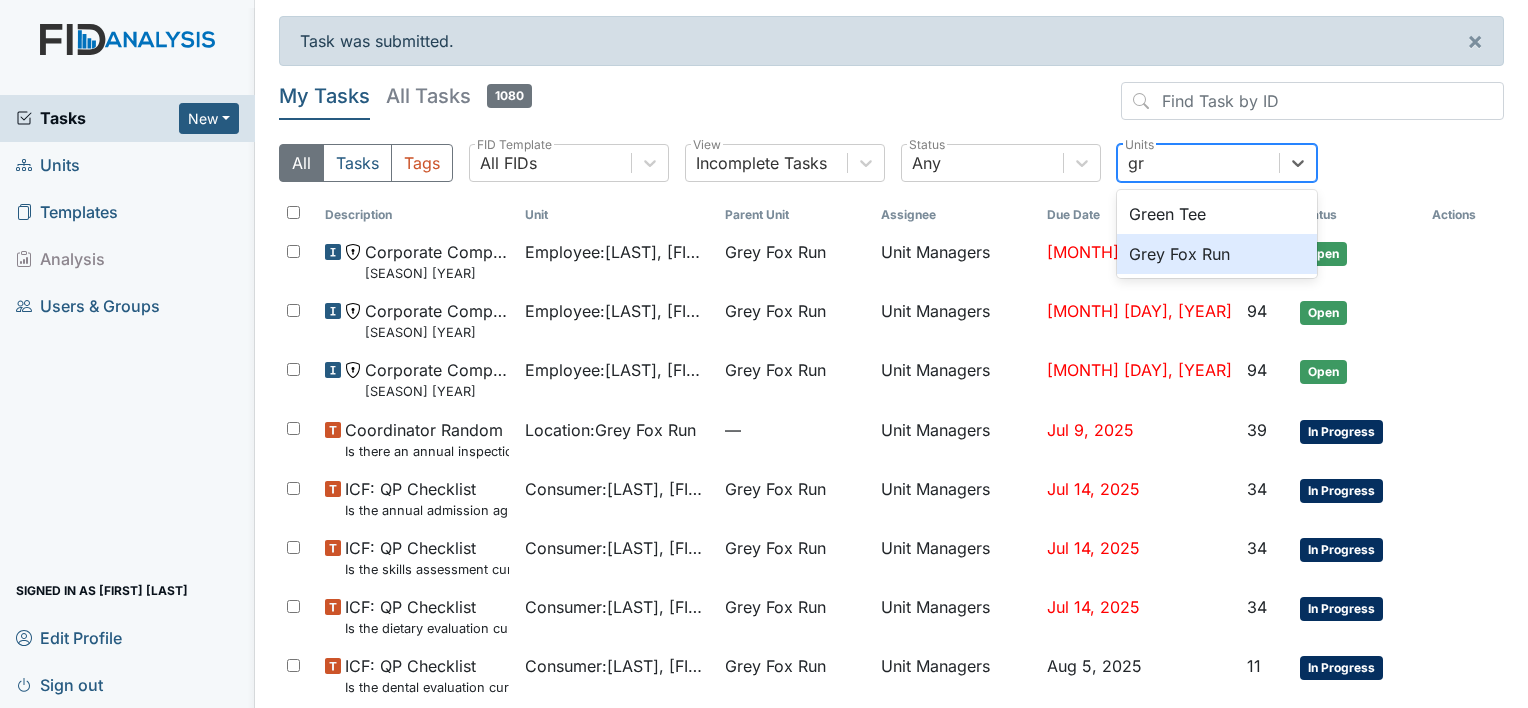 click on "Grey Fox Run" at bounding box center [1217, 254] 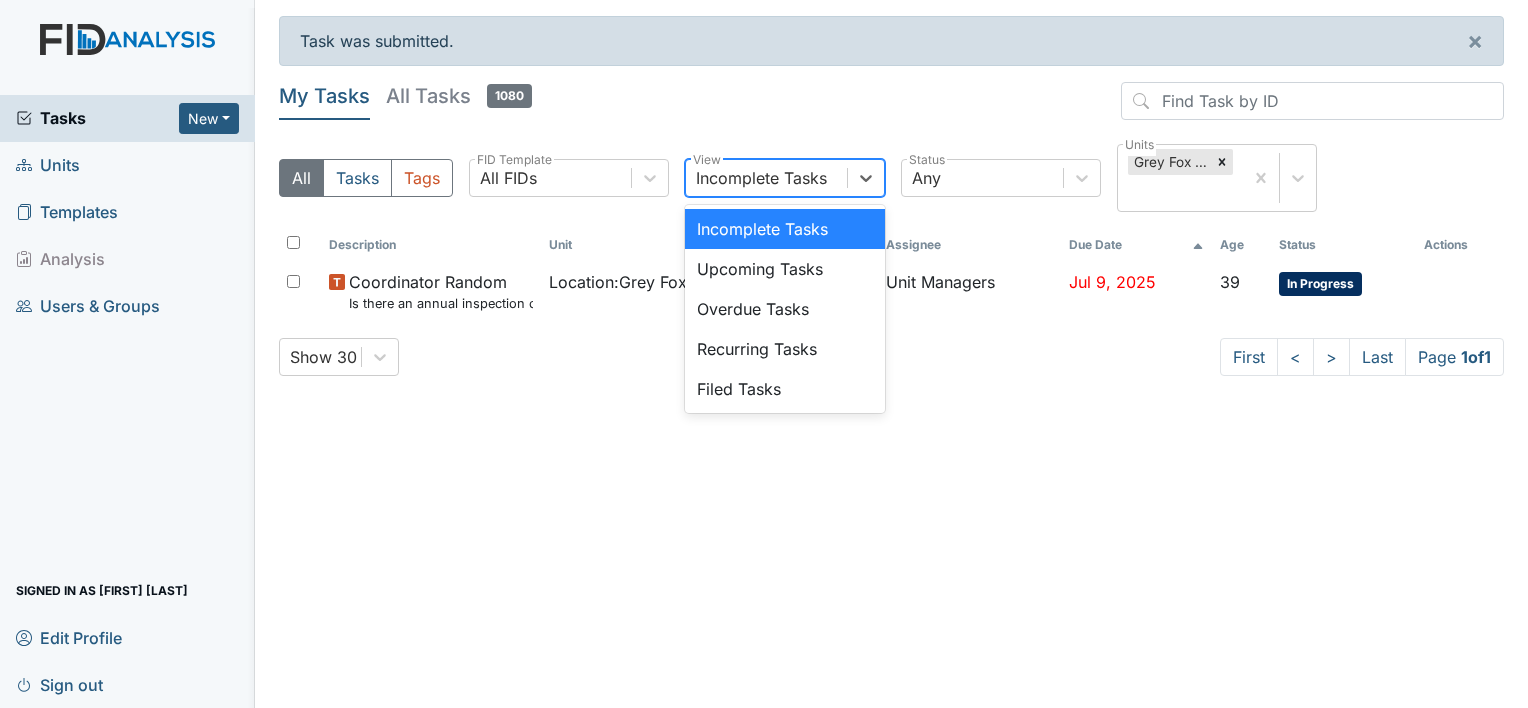 click on "Incomplete Tasks" at bounding box center [761, 178] 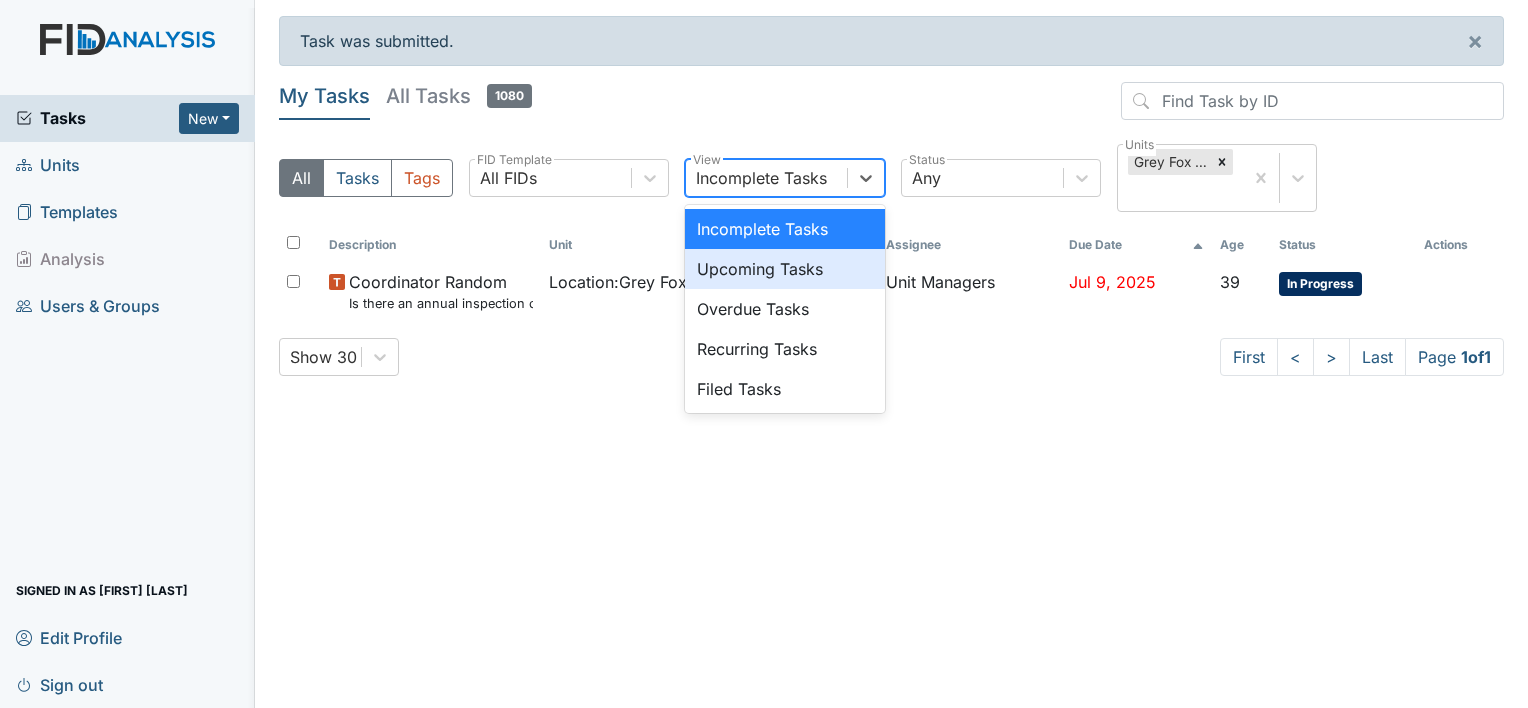 click on "Upcoming Tasks" at bounding box center [785, 269] 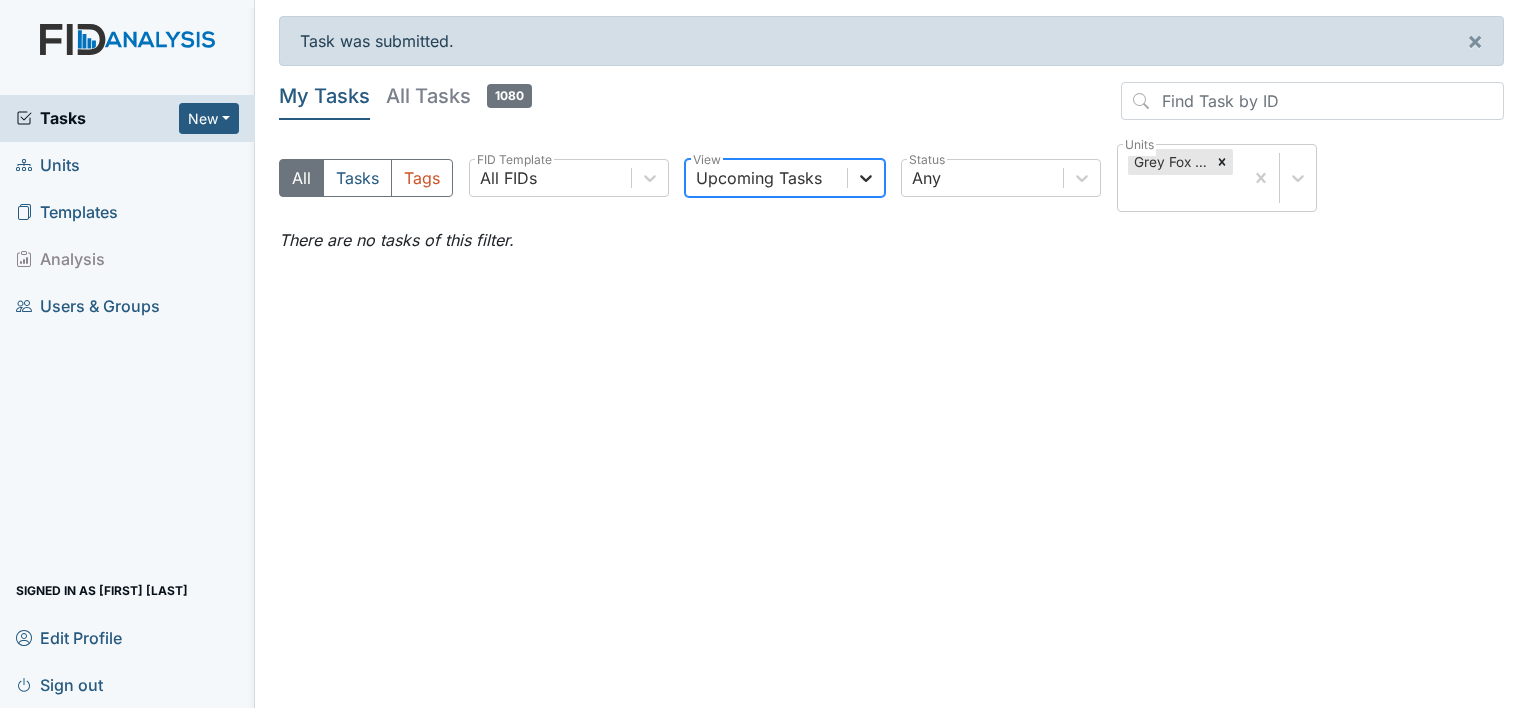 click 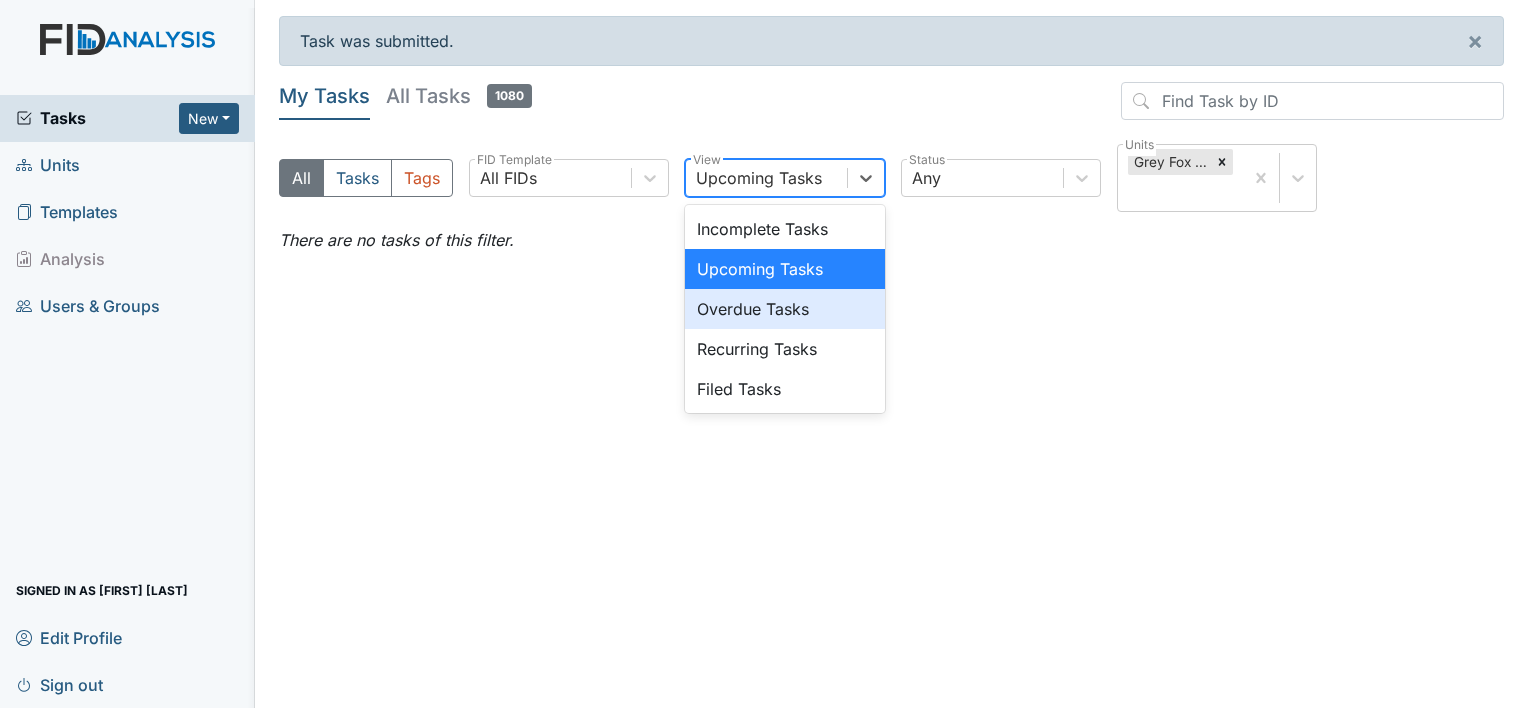 click on "Overdue Tasks" at bounding box center (785, 309) 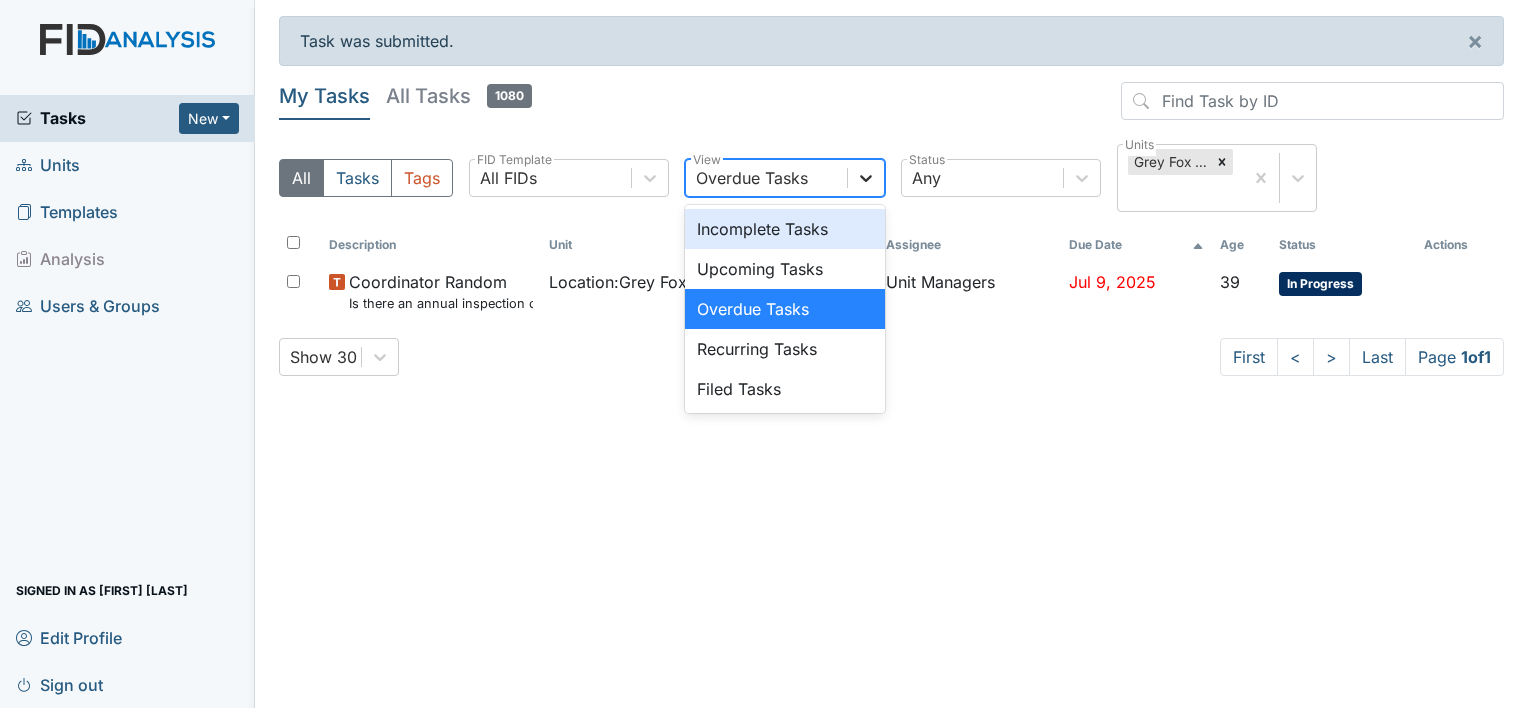 click 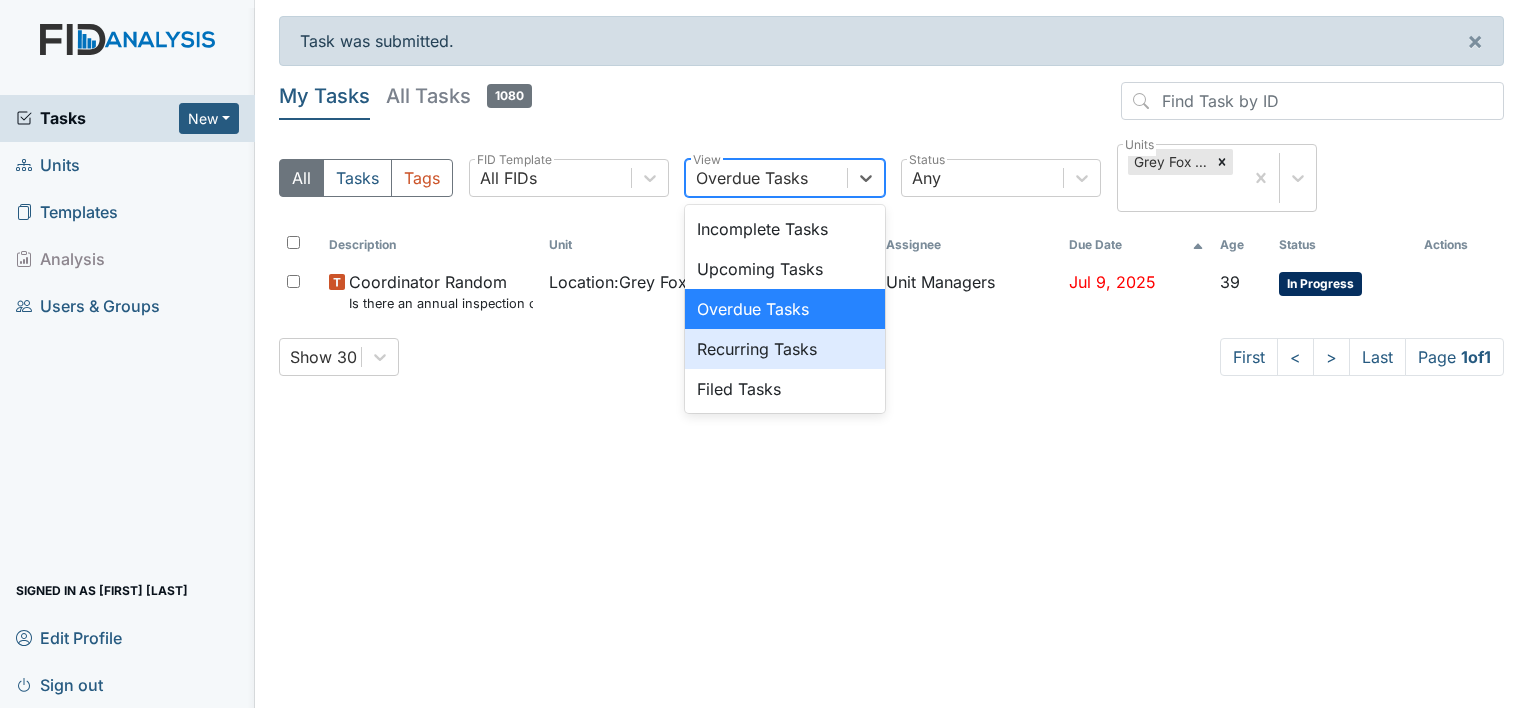 click on "Recurring Tasks" at bounding box center (785, 349) 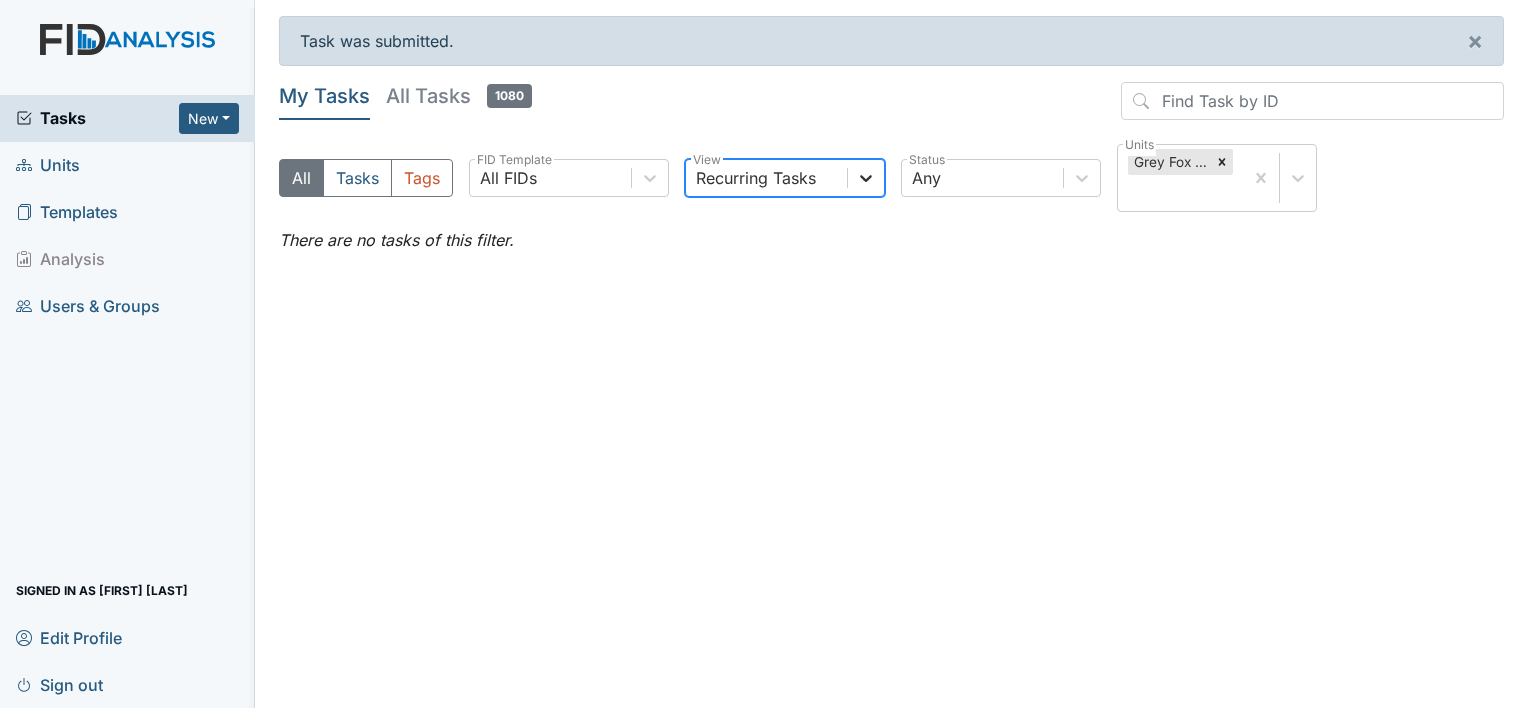 click 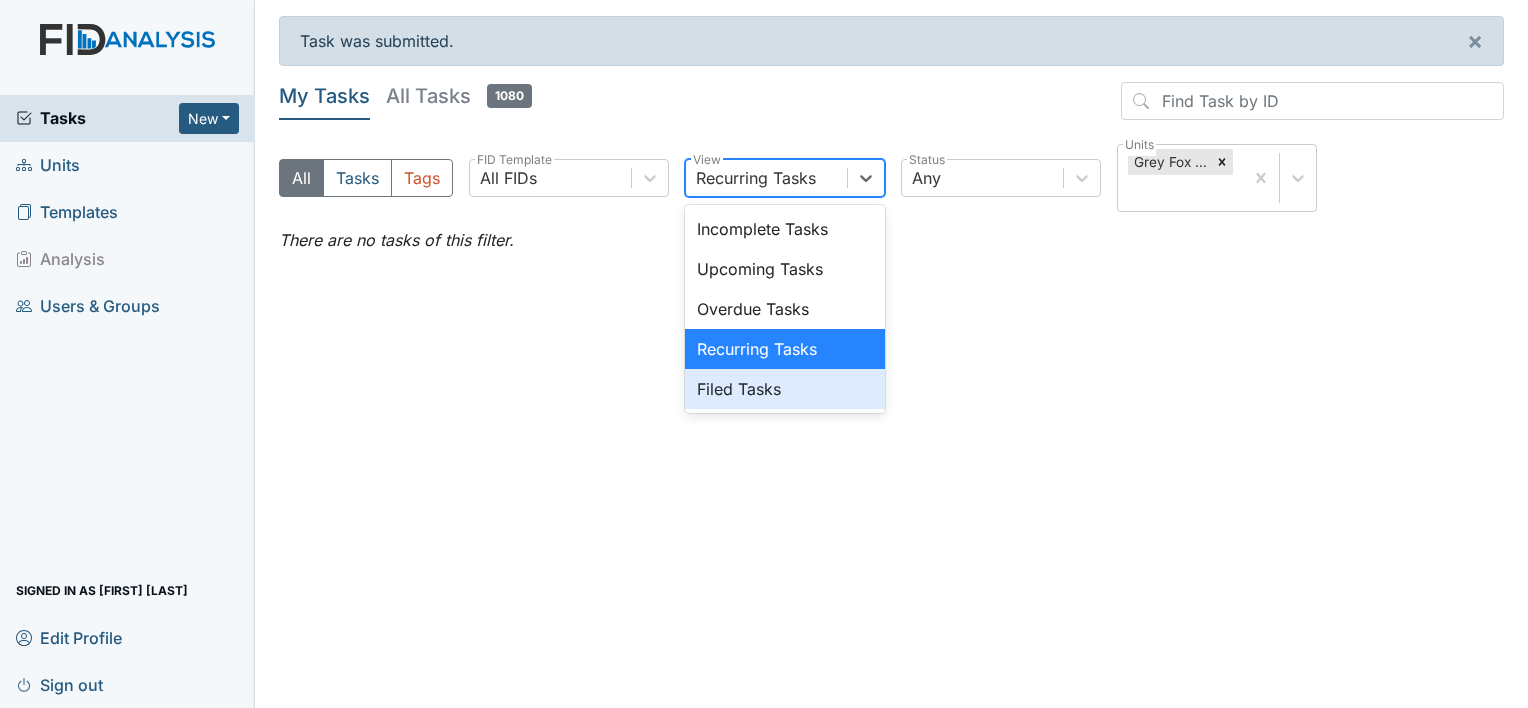 click on "Filed Tasks" at bounding box center (785, 389) 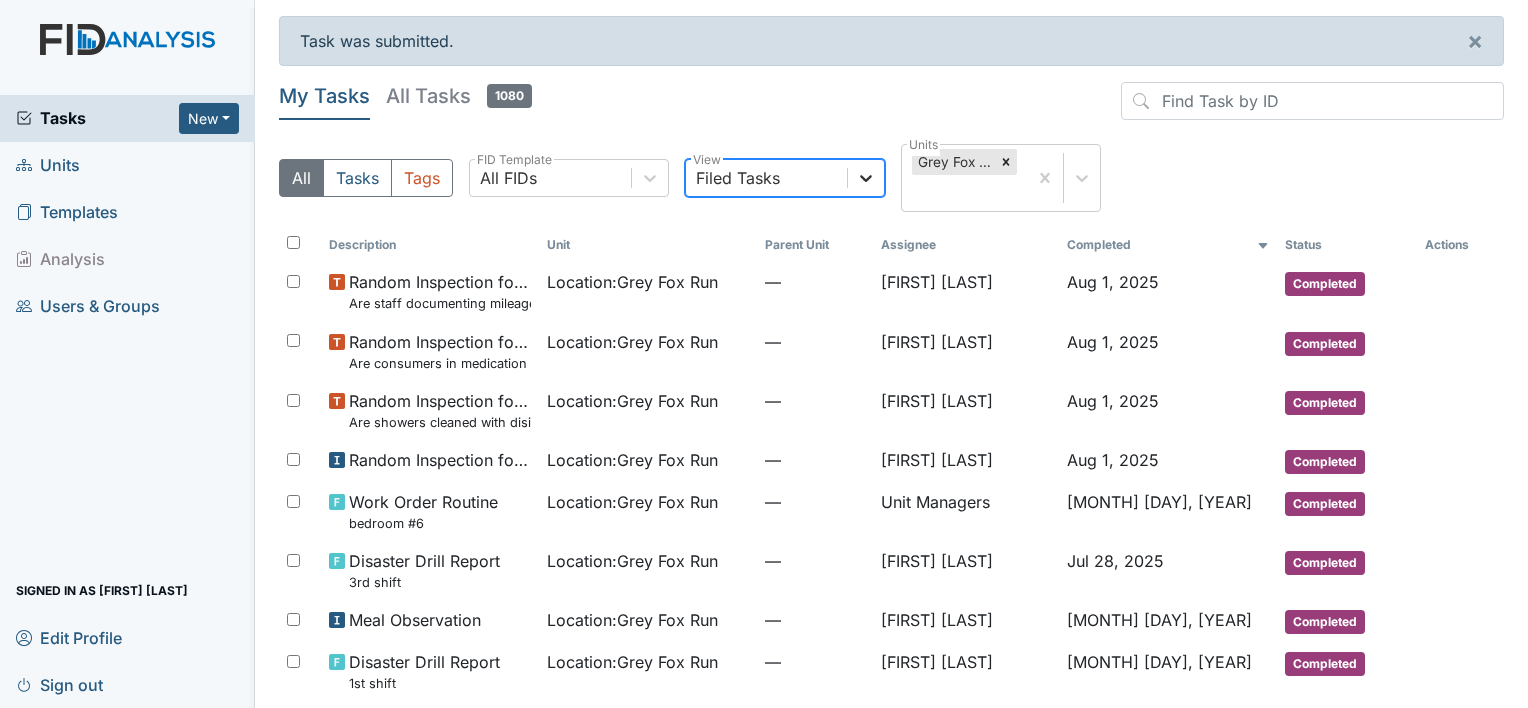 click 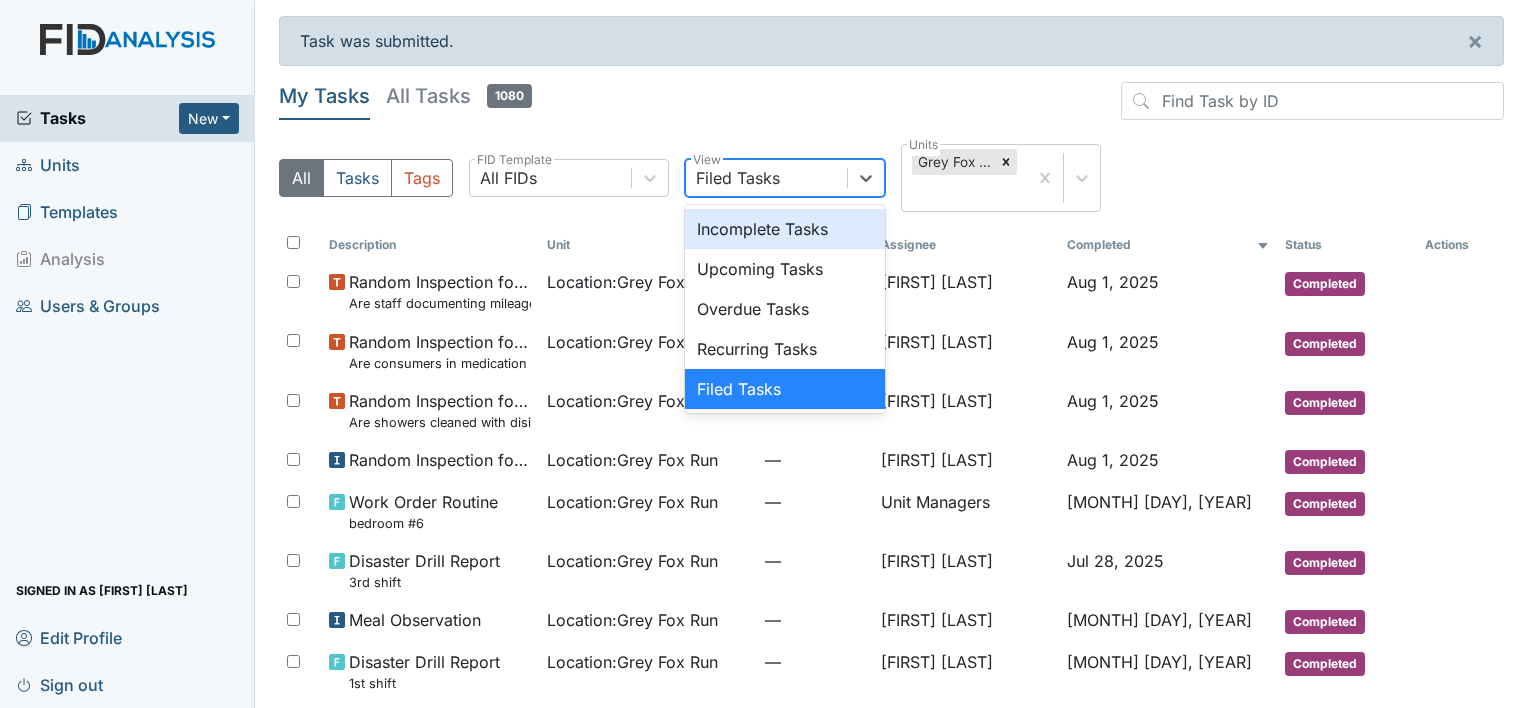 click on "Incomplete Tasks" at bounding box center (785, 229) 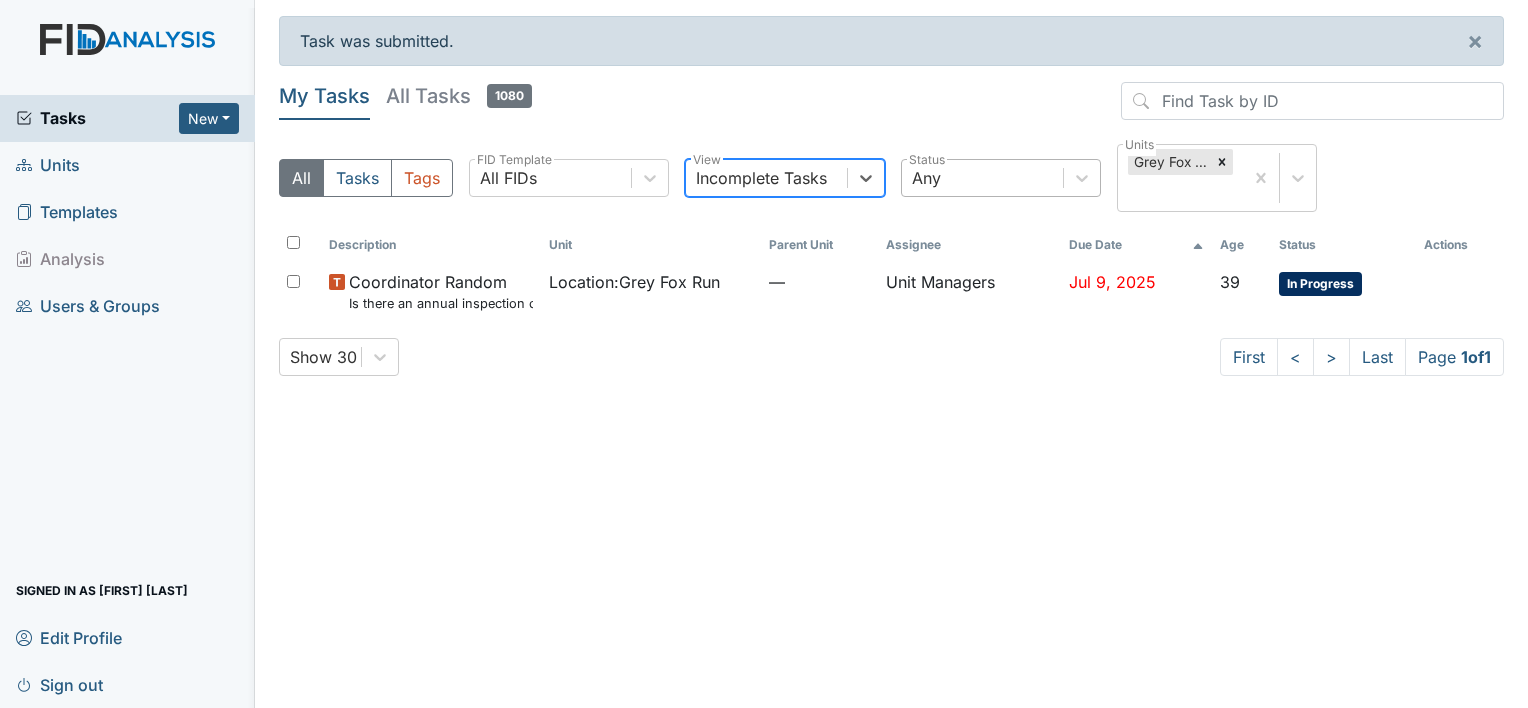click on "Any" at bounding box center [982, 178] 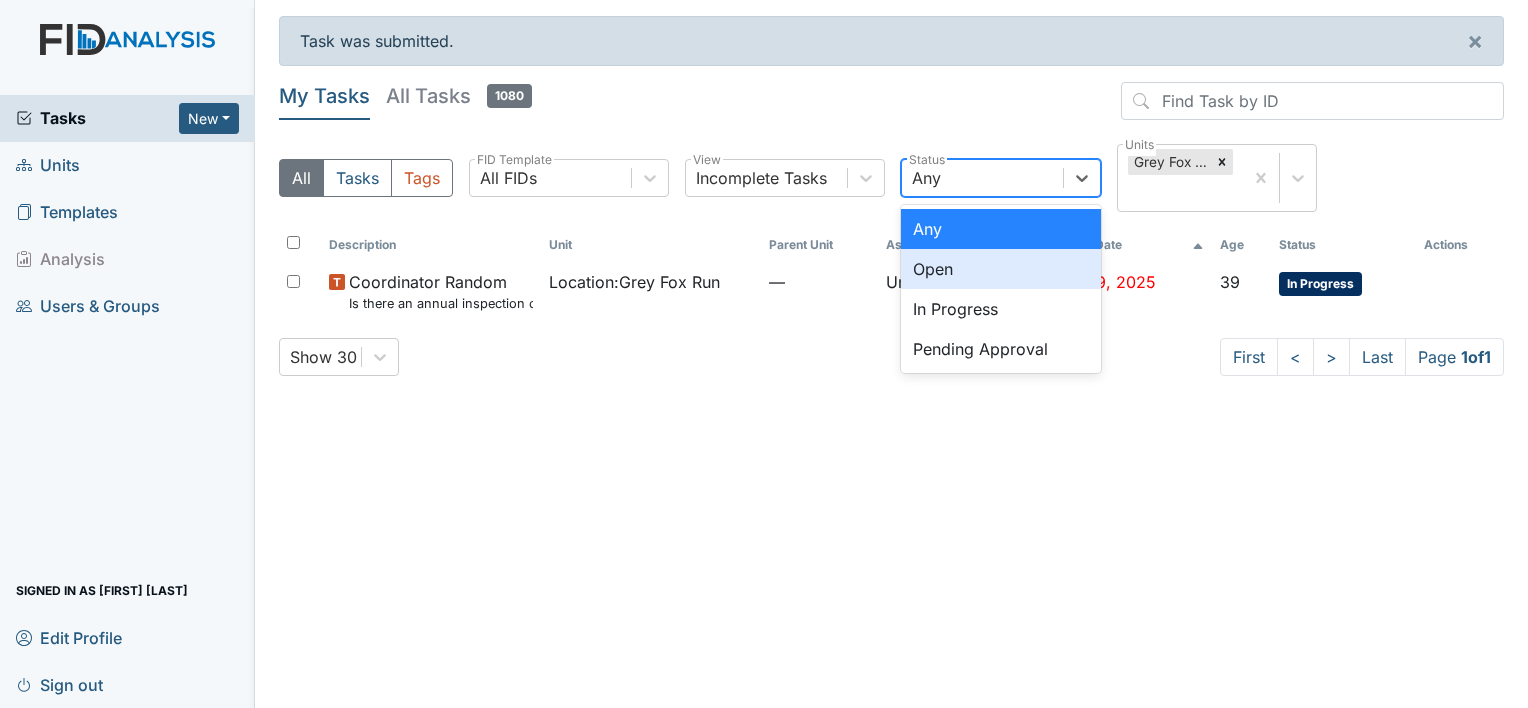 click on "Show 30 First < > Last Page   1  of  1" at bounding box center [891, 357] 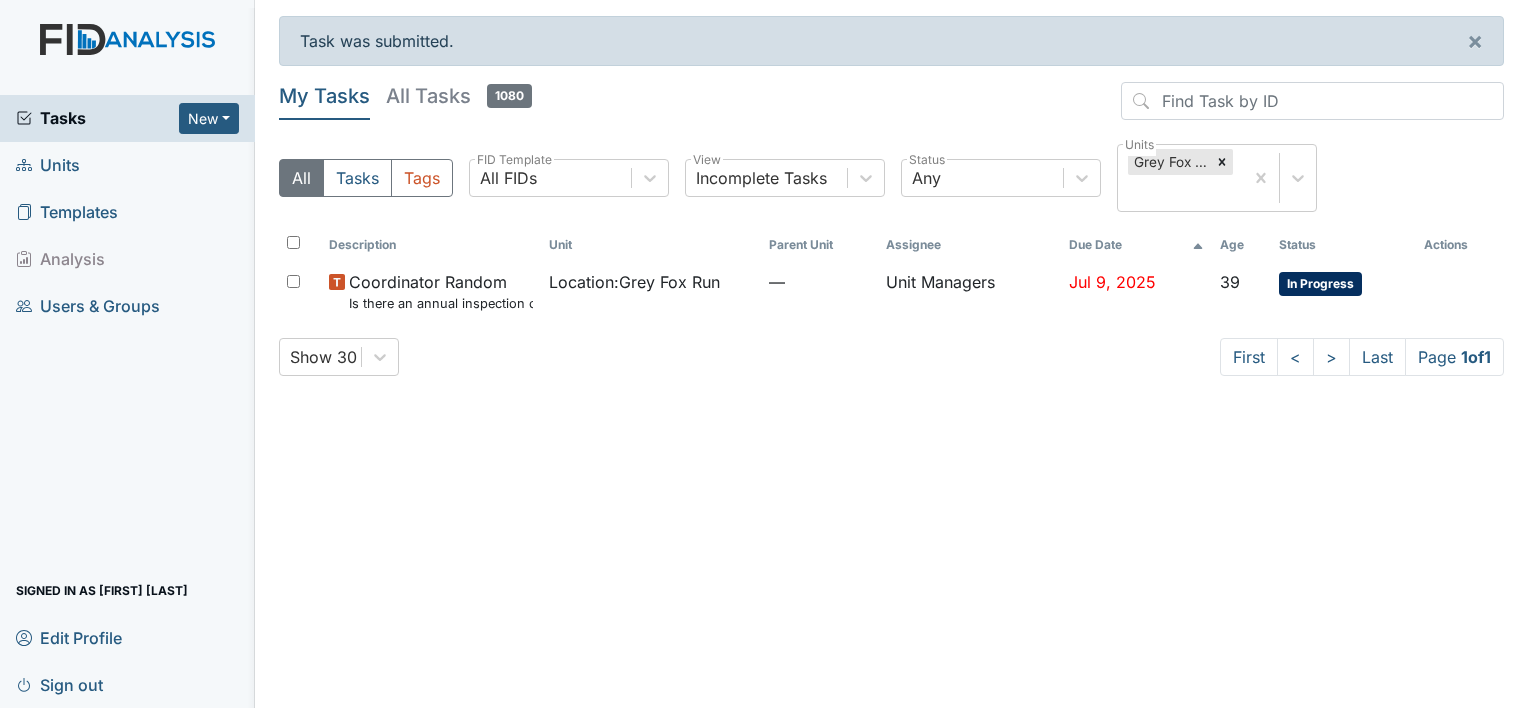 click on "All Tasks   1080" at bounding box center (459, 96) 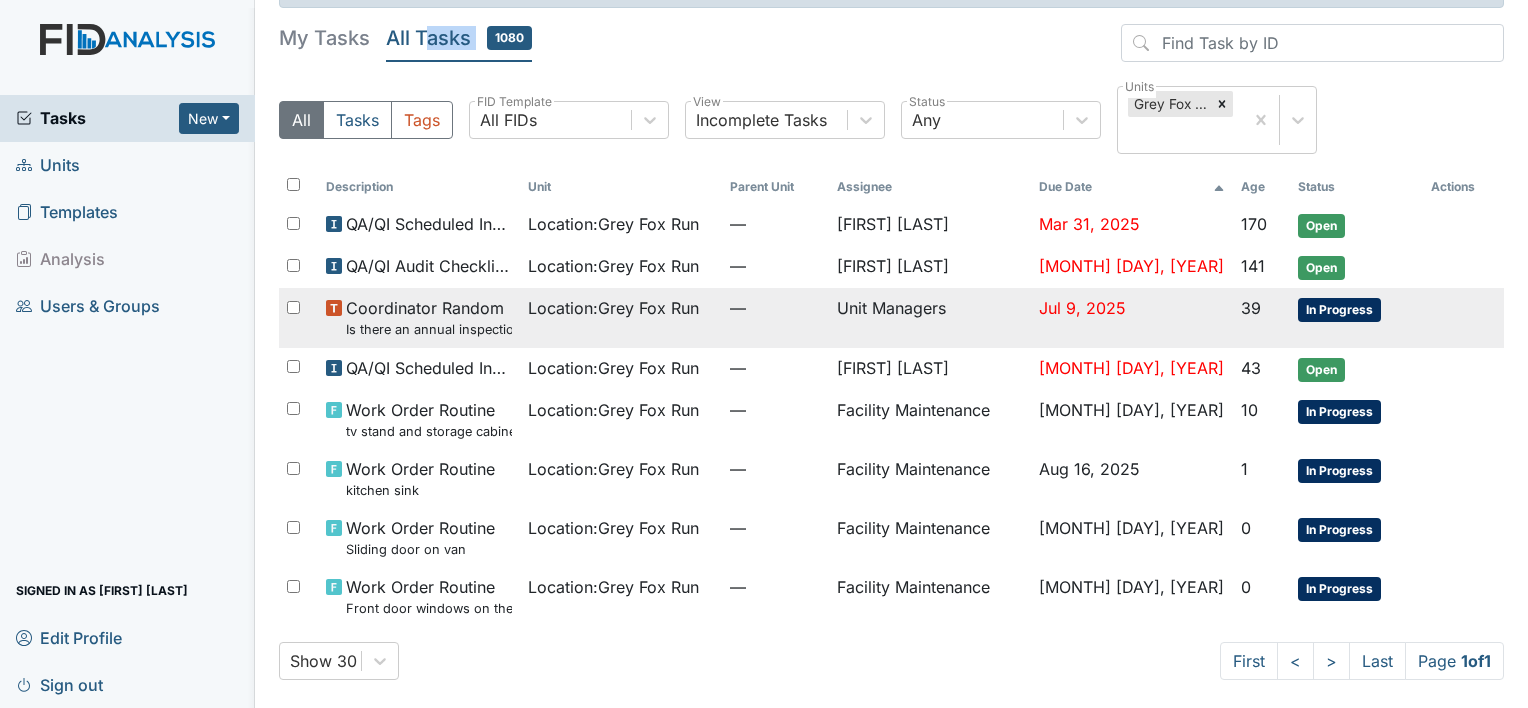 scroll, scrollTop: 59, scrollLeft: 0, axis: vertical 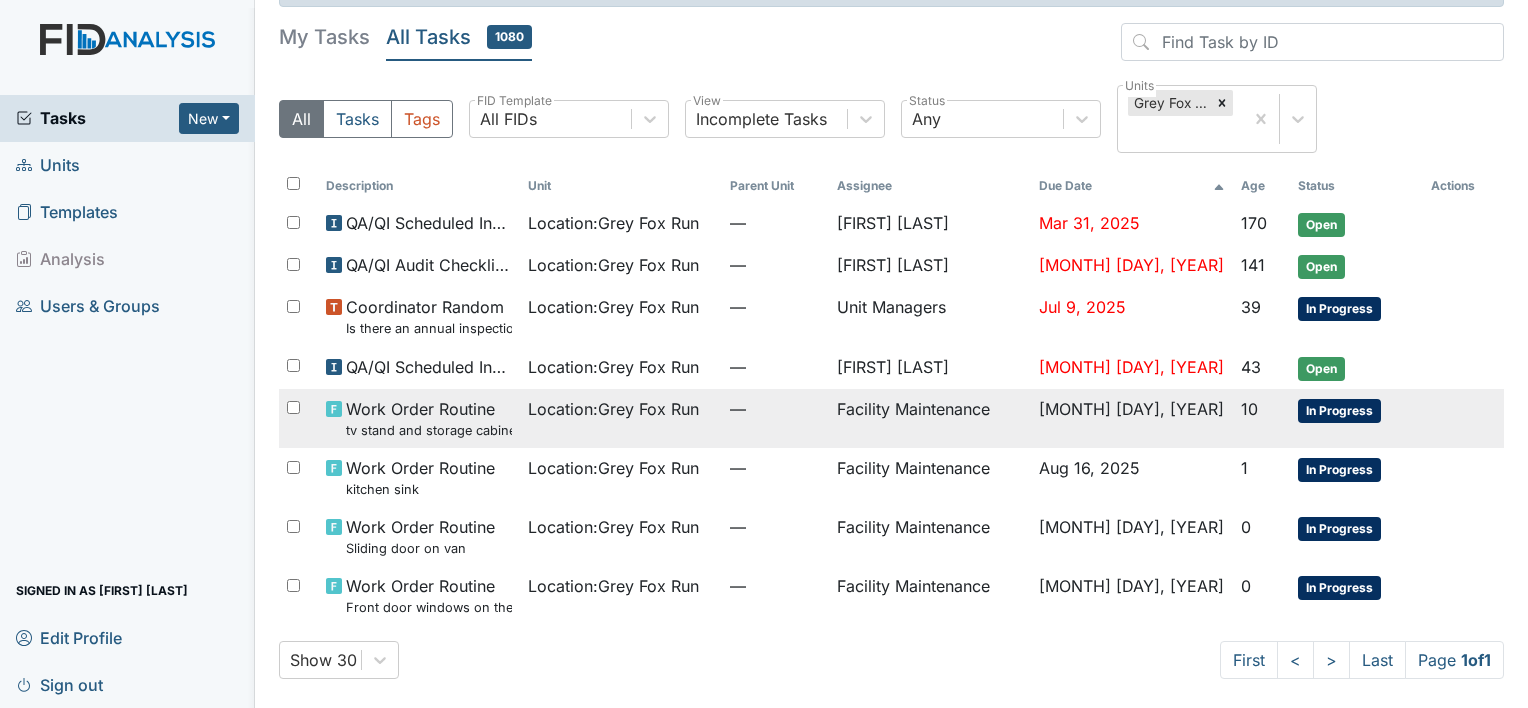 click on "Location :  Grey Fox Run" at bounding box center (613, 409) 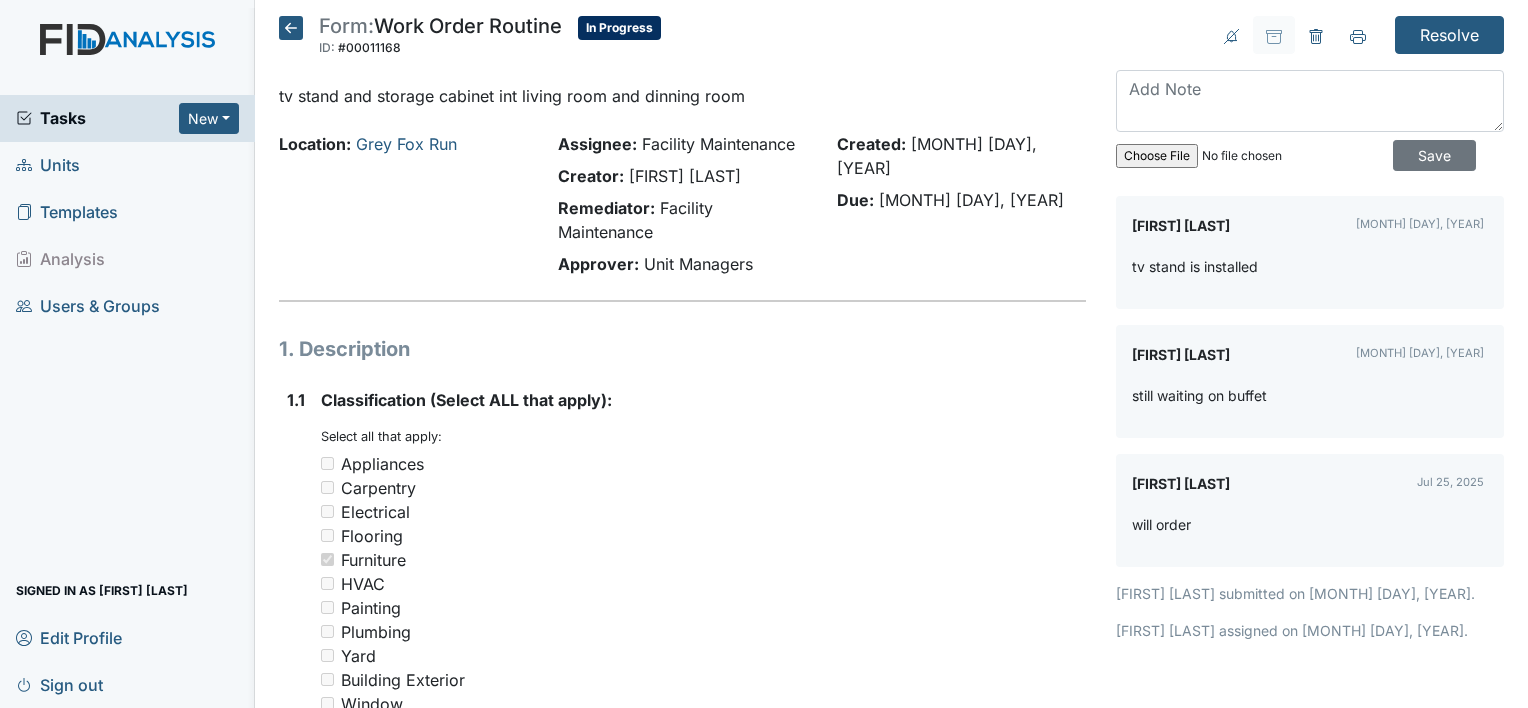 scroll, scrollTop: 0, scrollLeft: 0, axis: both 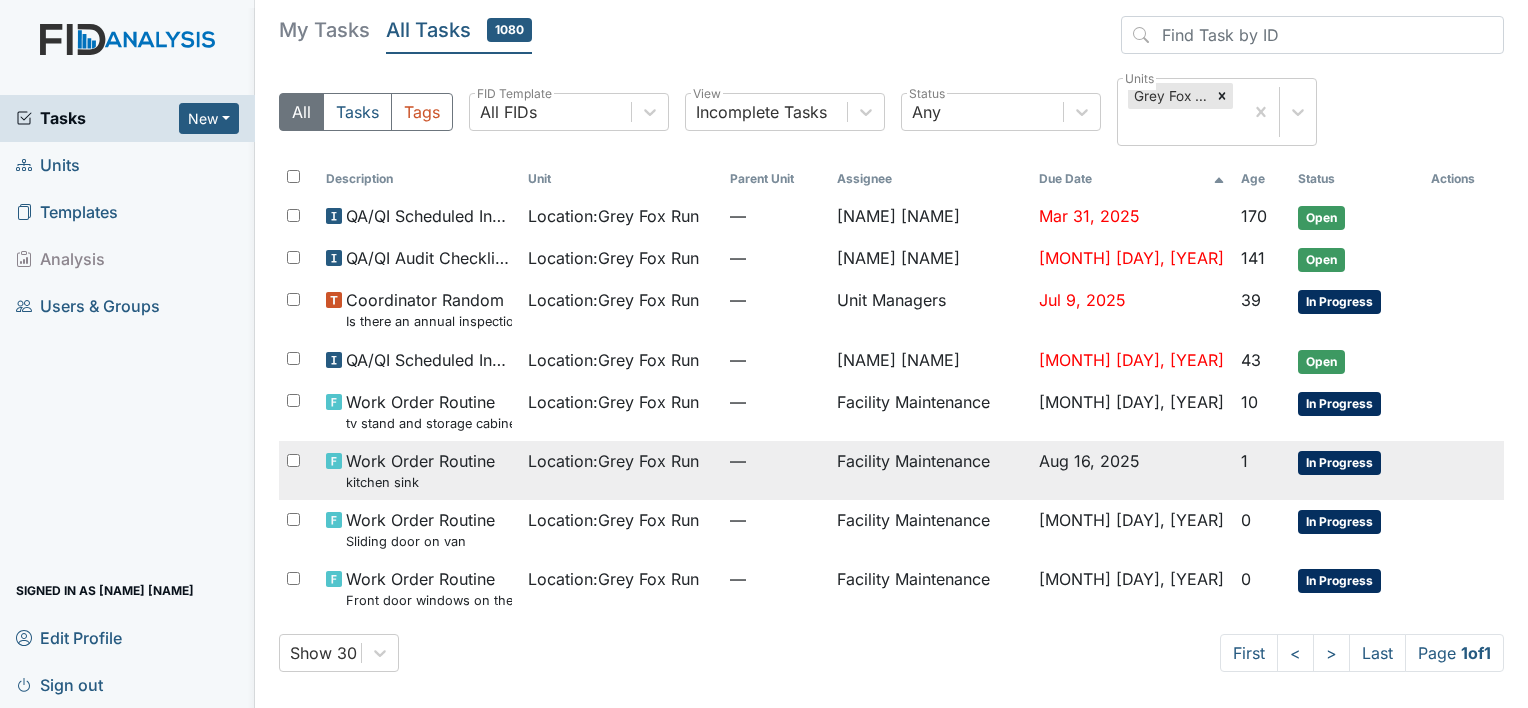 click on "Location :  Grey Fox Run" at bounding box center [613, 461] 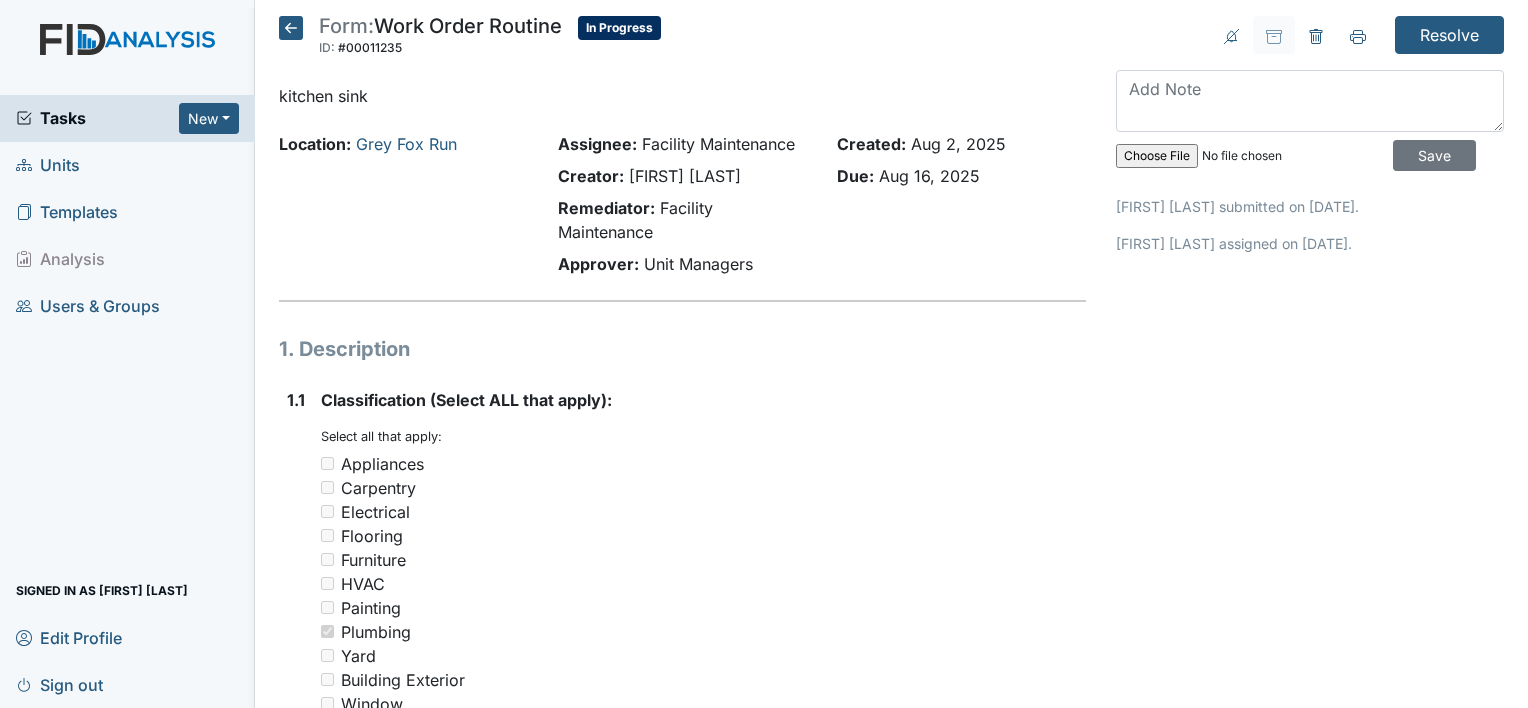 scroll, scrollTop: 0, scrollLeft: 0, axis: both 